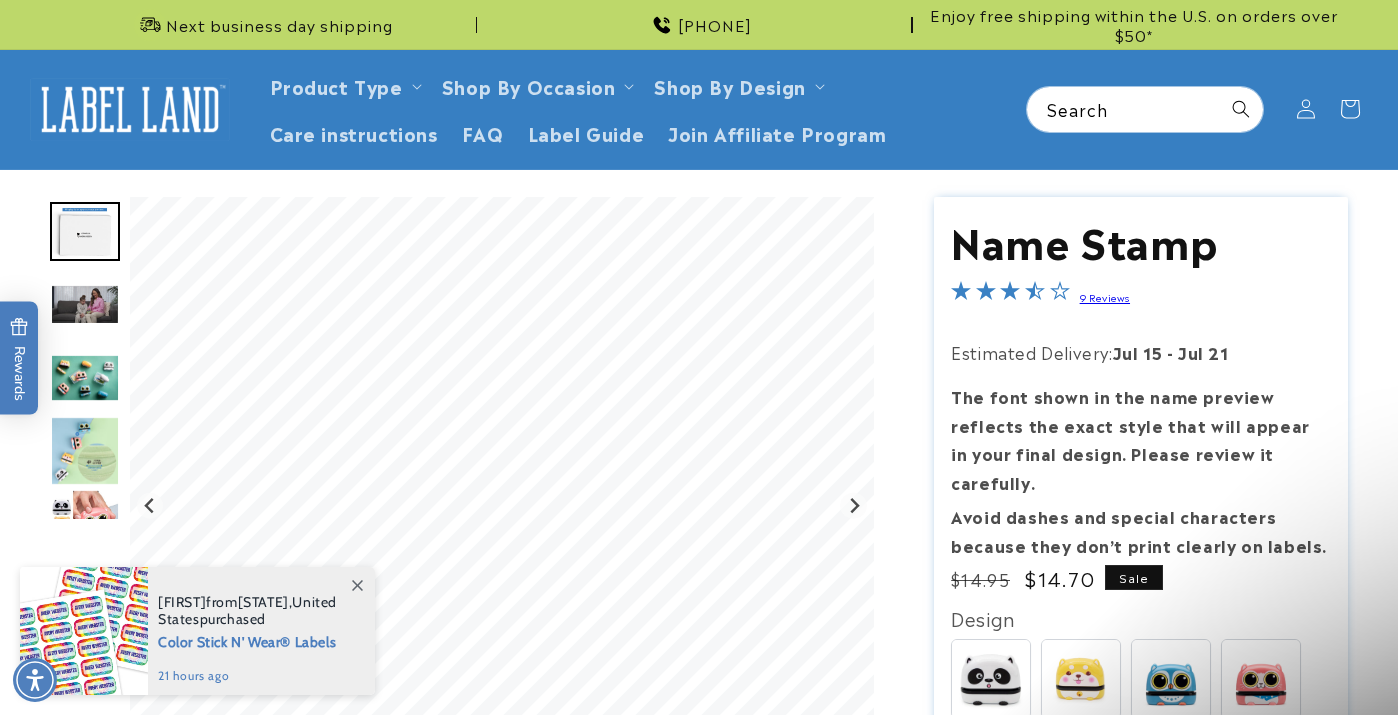 scroll, scrollTop: 891, scrollLeft: 0, axis: vertical 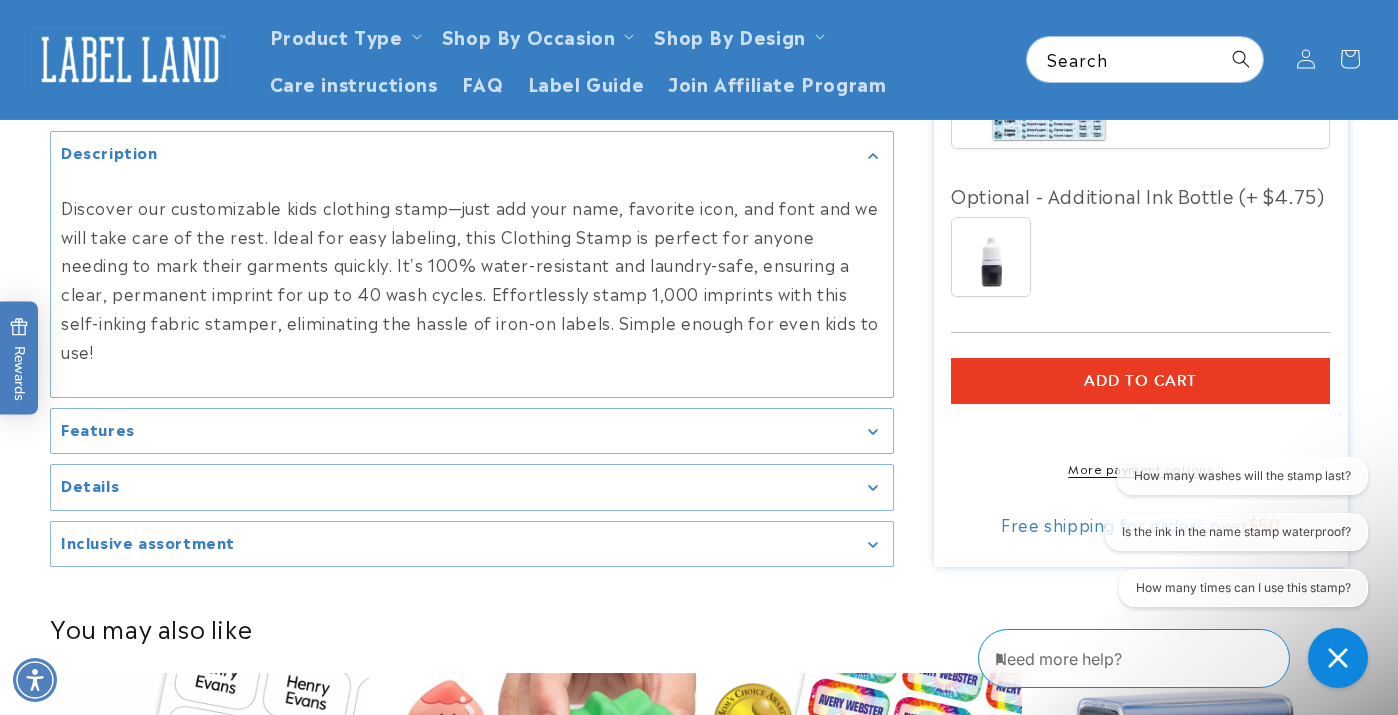 click on "Add to cart" at bounding box center [1140, 381] 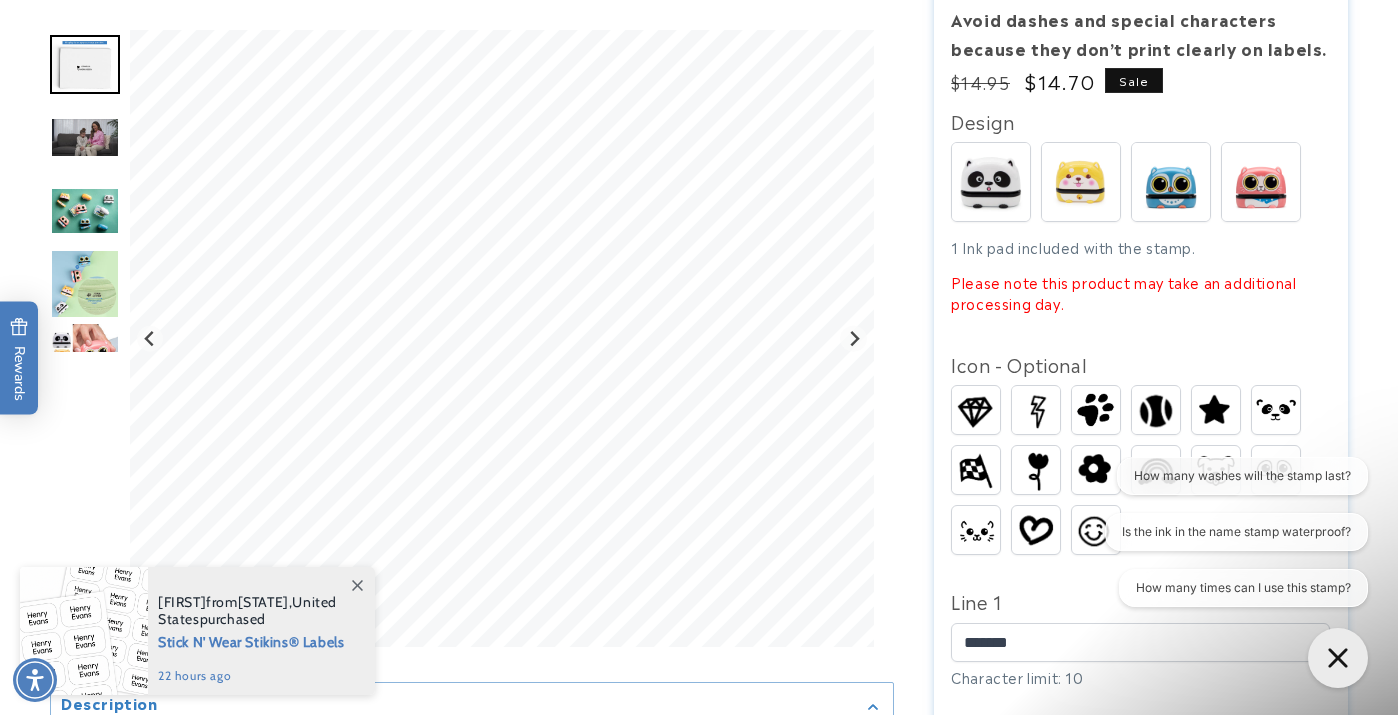 scroll, scrollTop: 503, scrollLeft: 0, axis: vertical 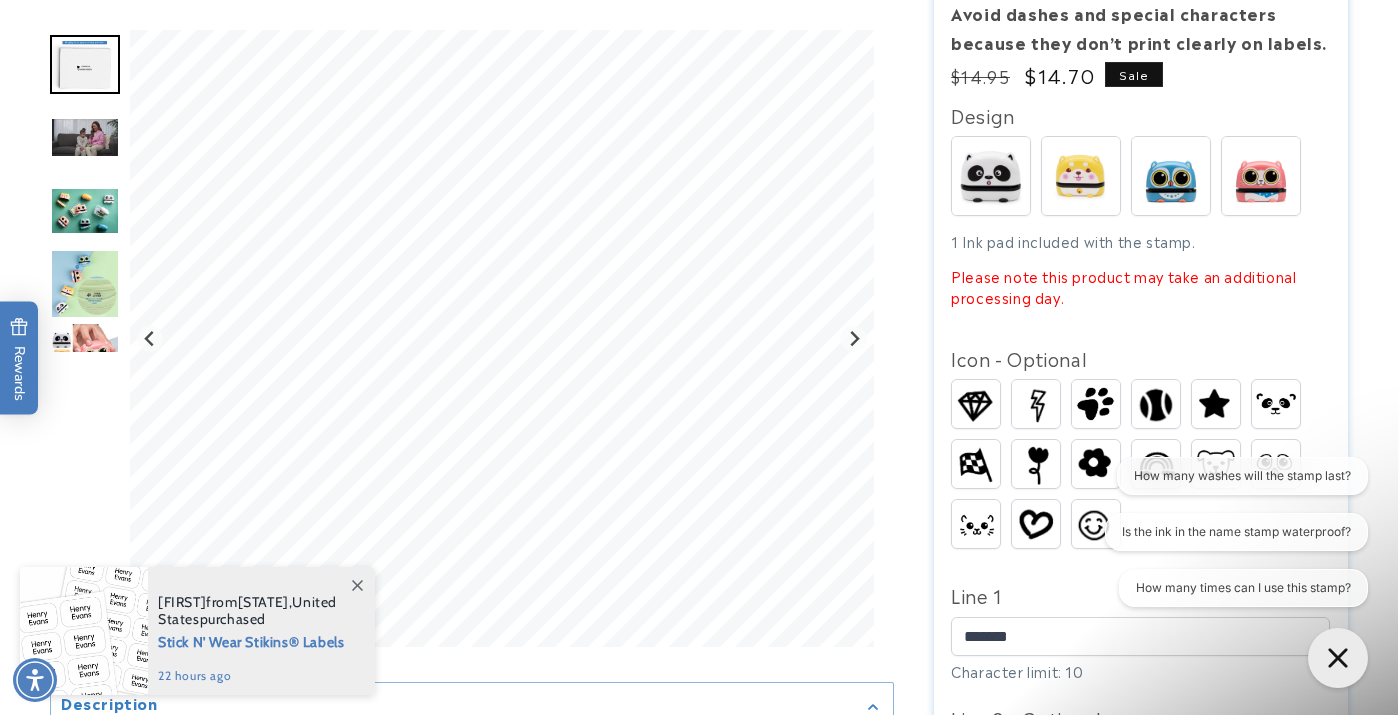 click at bounding box center [1081, 176] 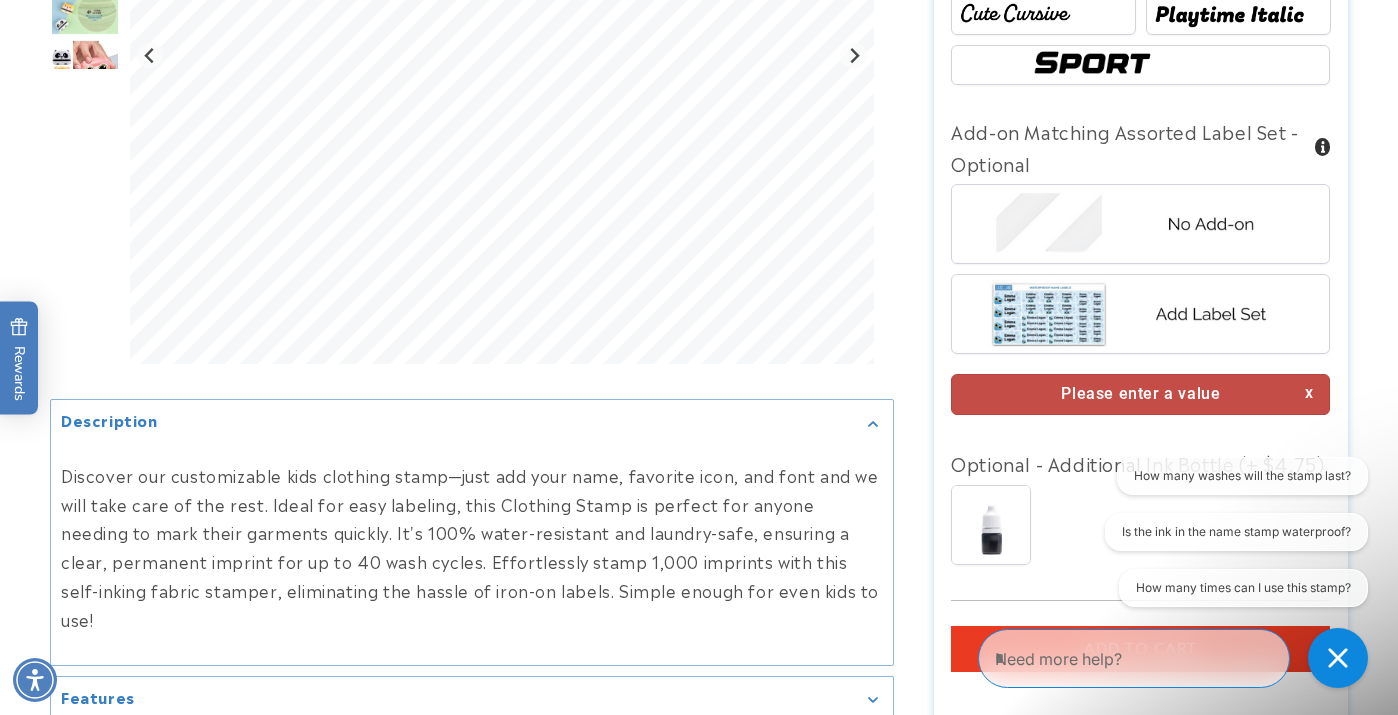 scroll, scrollTop: 1424, scrollLeft: 0, axis: vertical 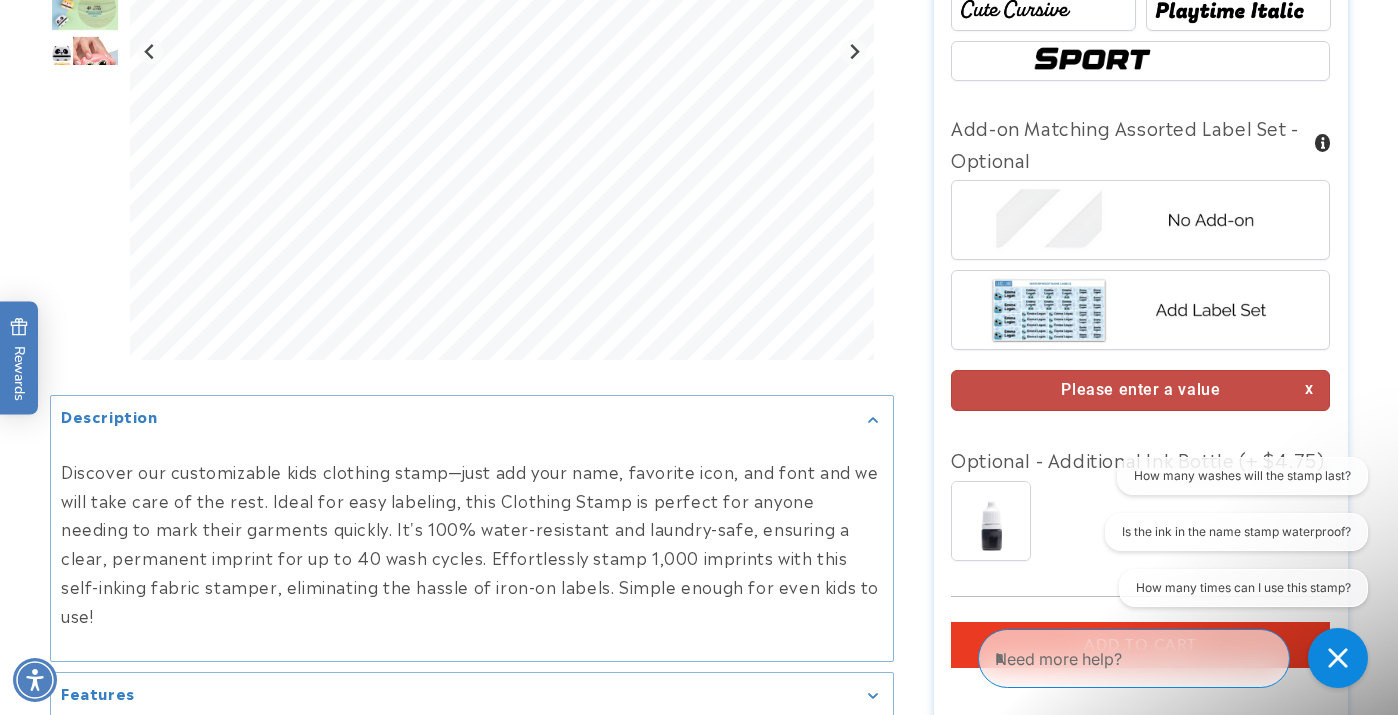 click on "Add to cart" at bounding box center [1140, 645] 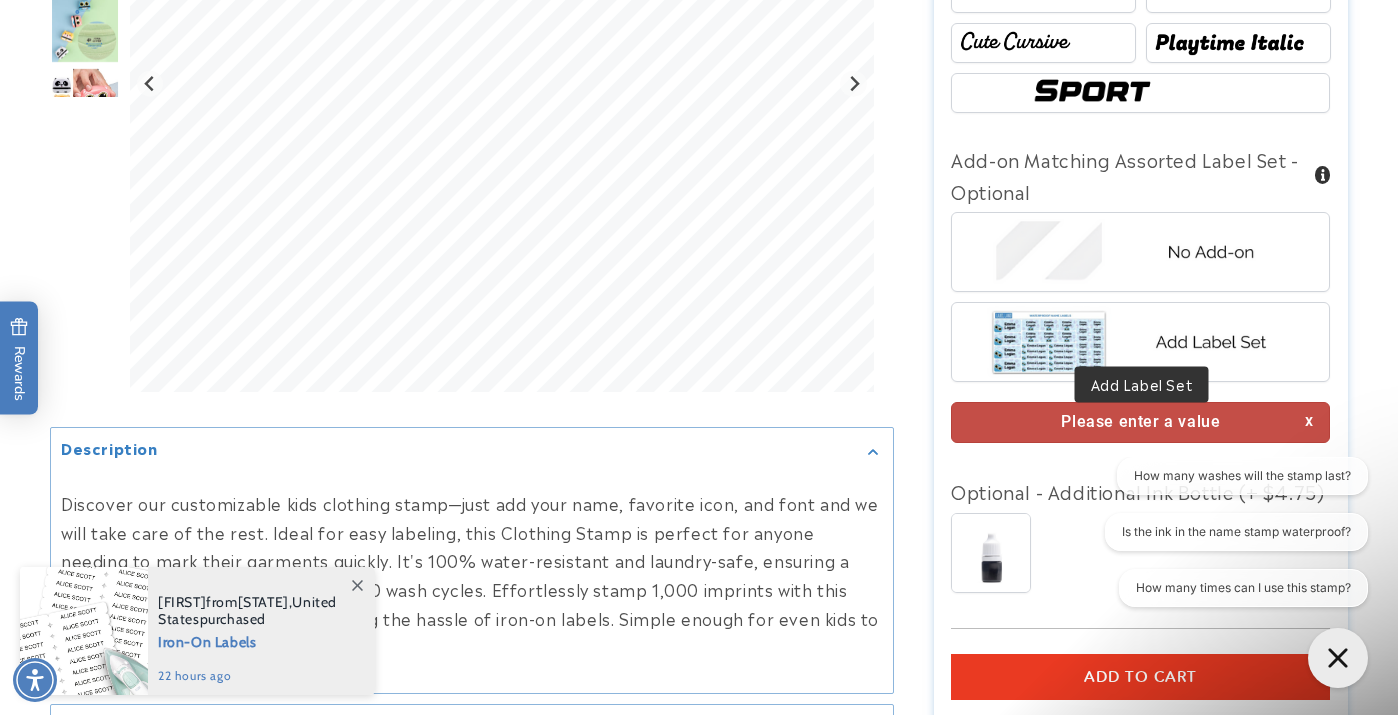 scroll, scrollTop: 1395, scrollLeft: 0, axis: vertical 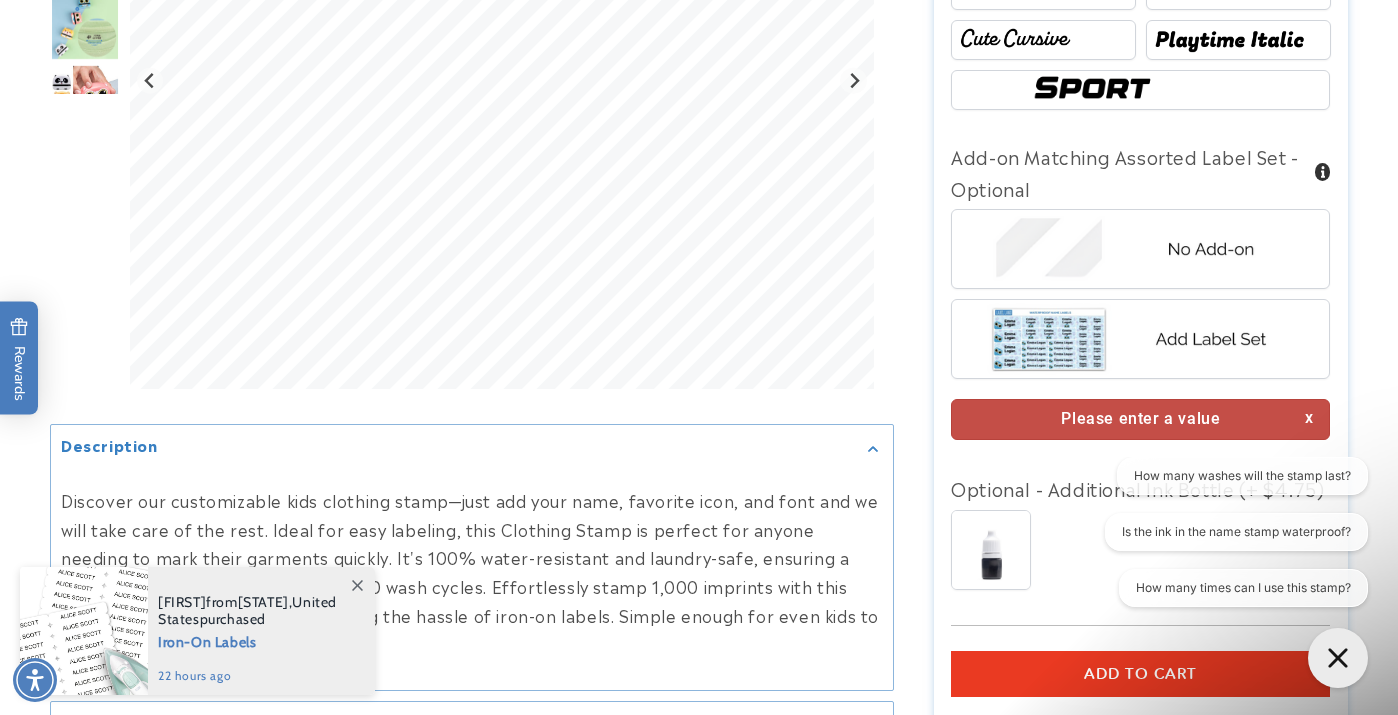 click on "Please enter a value" at bounding box center [1140, 419] 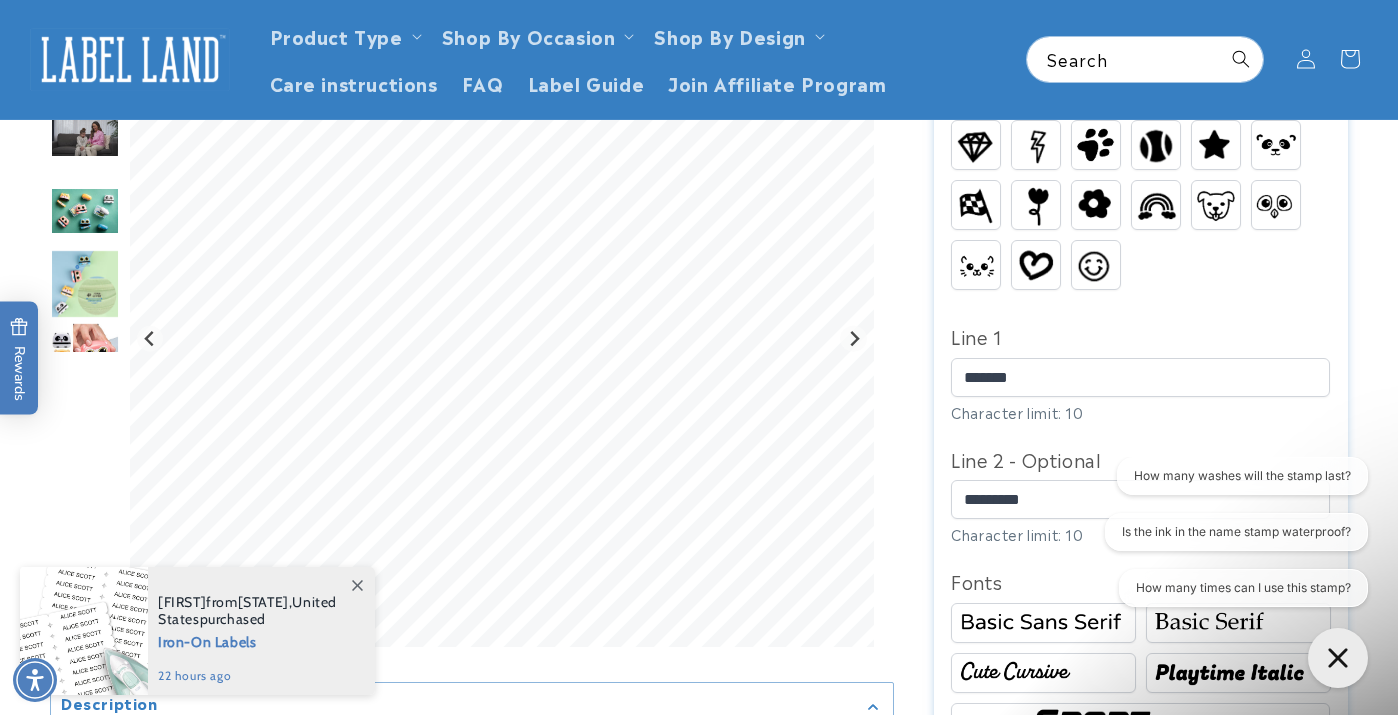 scroll, scrollTop: 0, scrollLeft: 0, axis: both 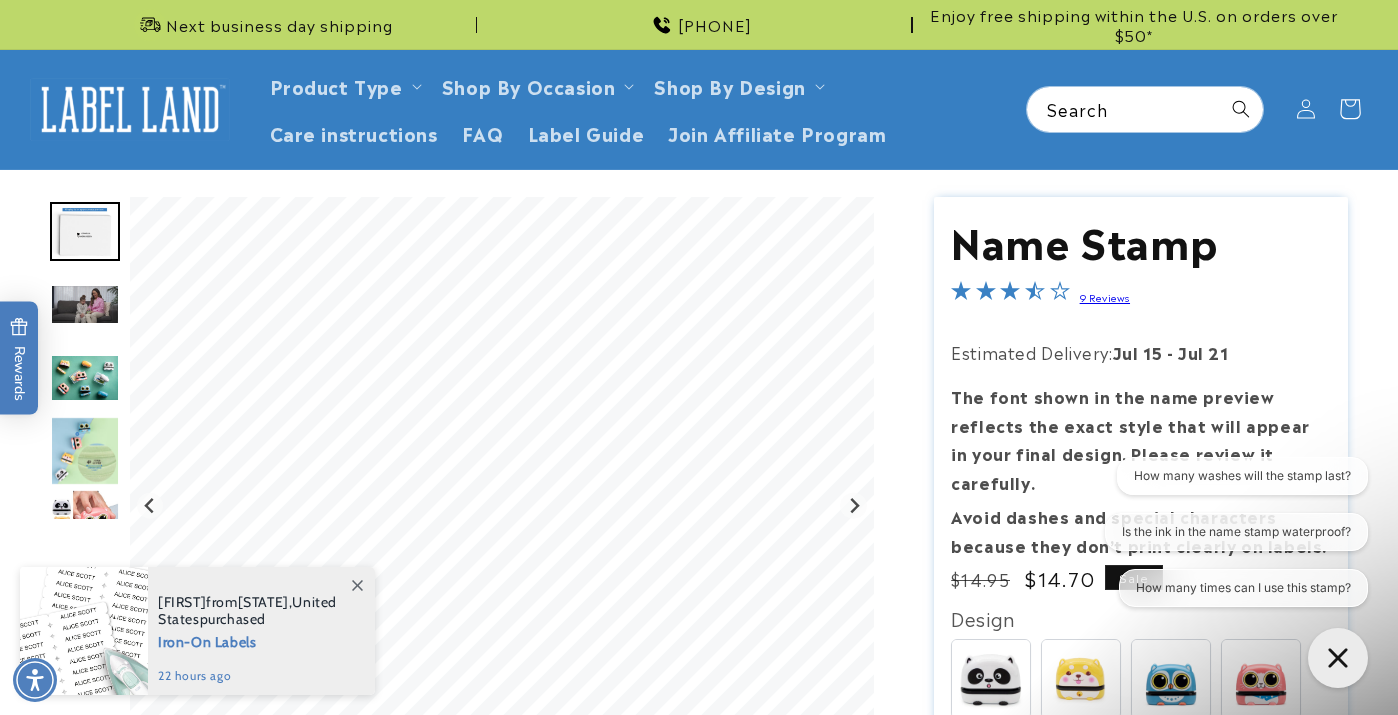 click 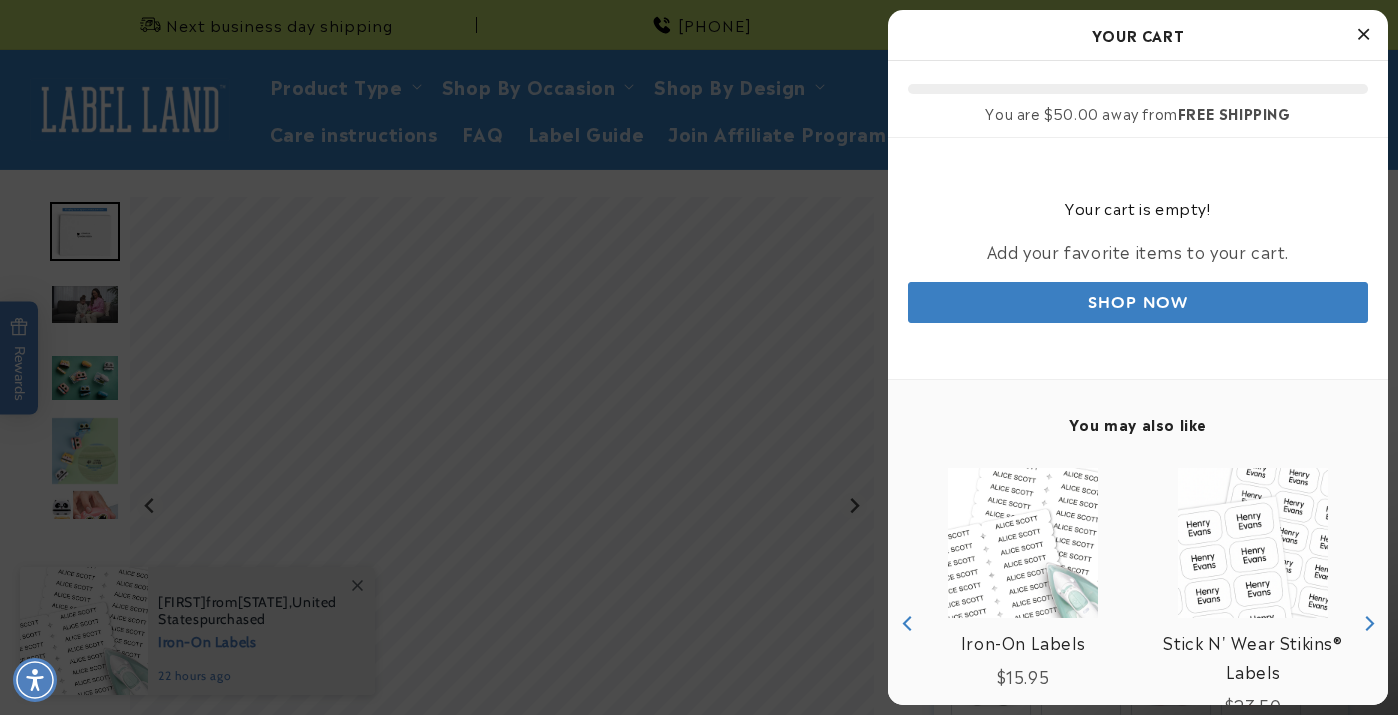 click at bounding box center [1363, 34] 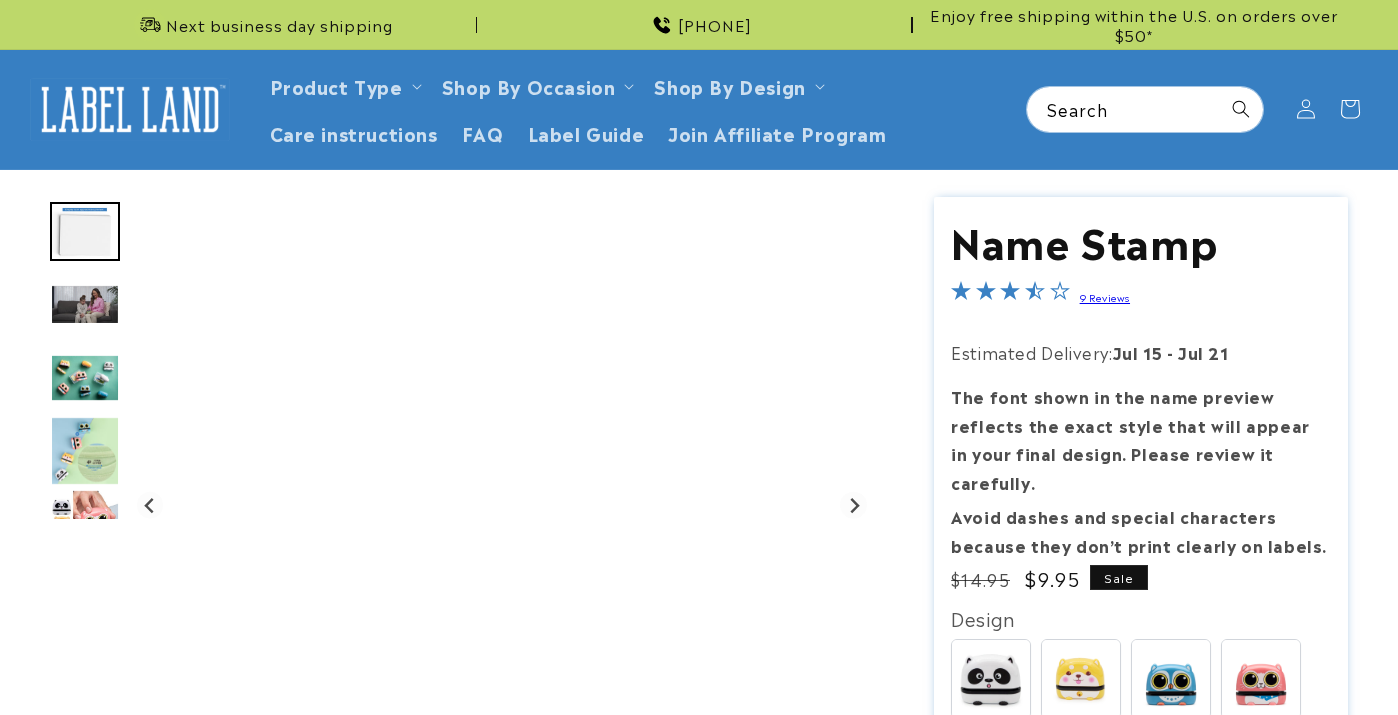 scroll, scrollTop: 0, scrollLeft: 0, axis: both 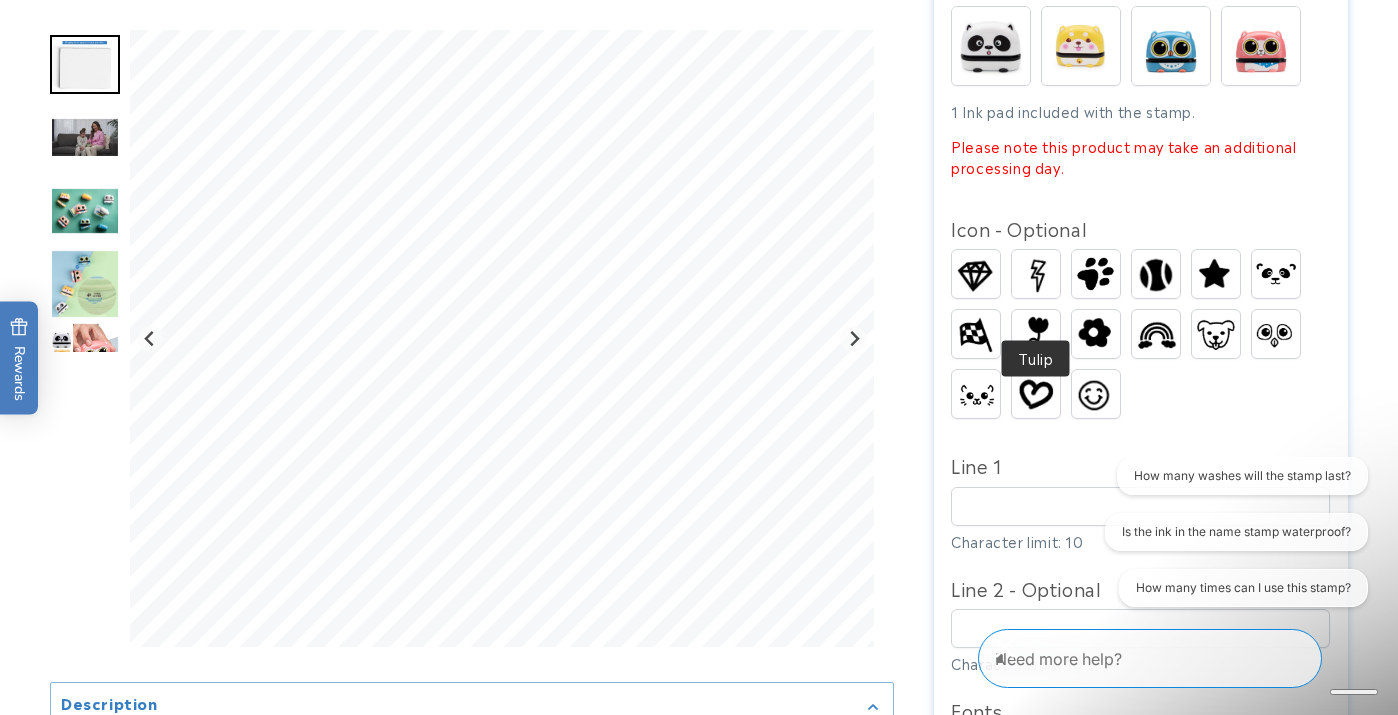 click at bounding box center (1036, 334) 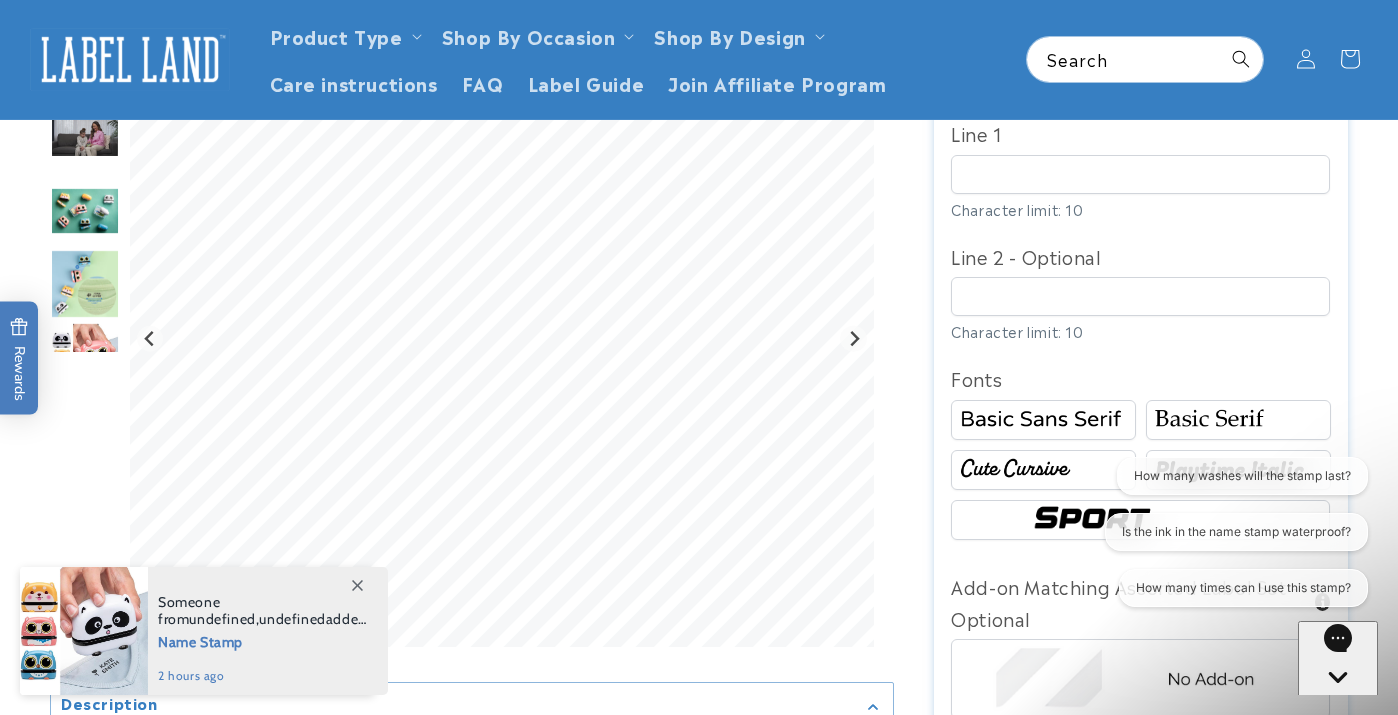 scroll, scrollTop: 963, scrollLeft: 0, axis: vertical 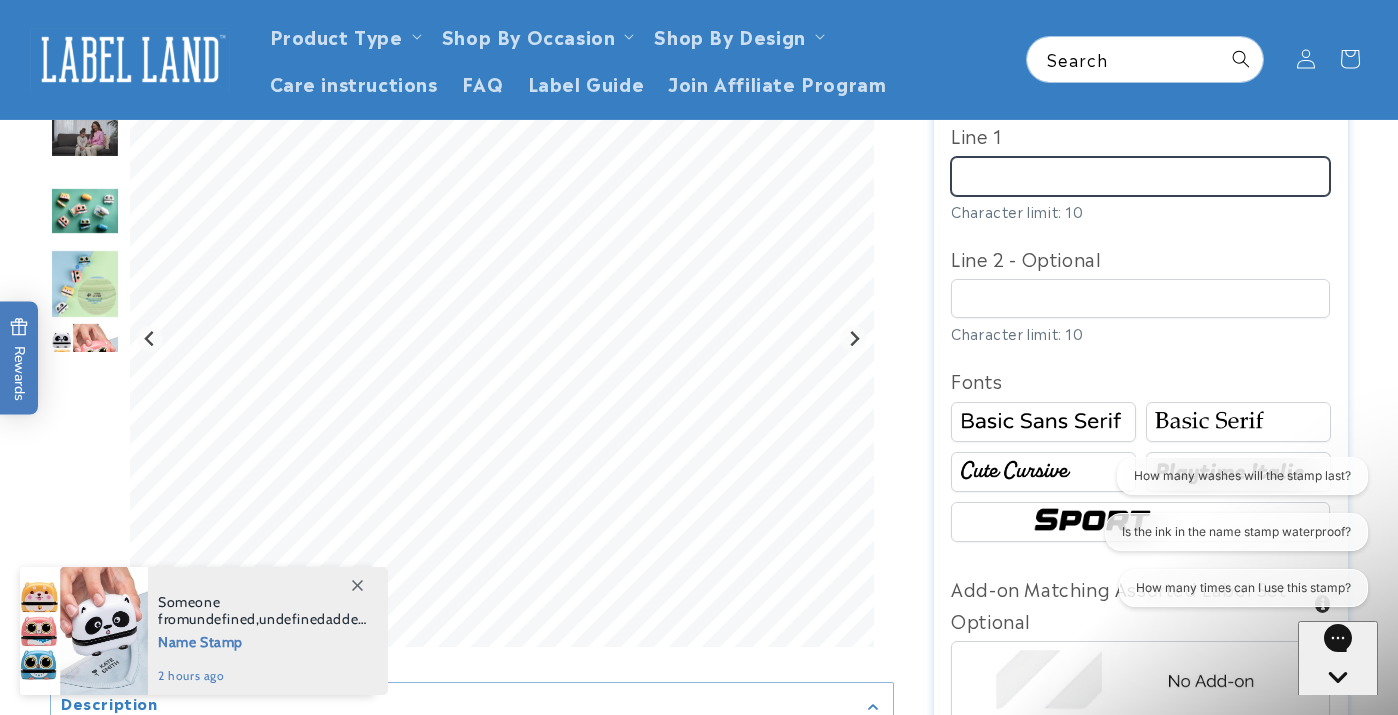 click on "Line 1" at bounding box center [1140, 176] 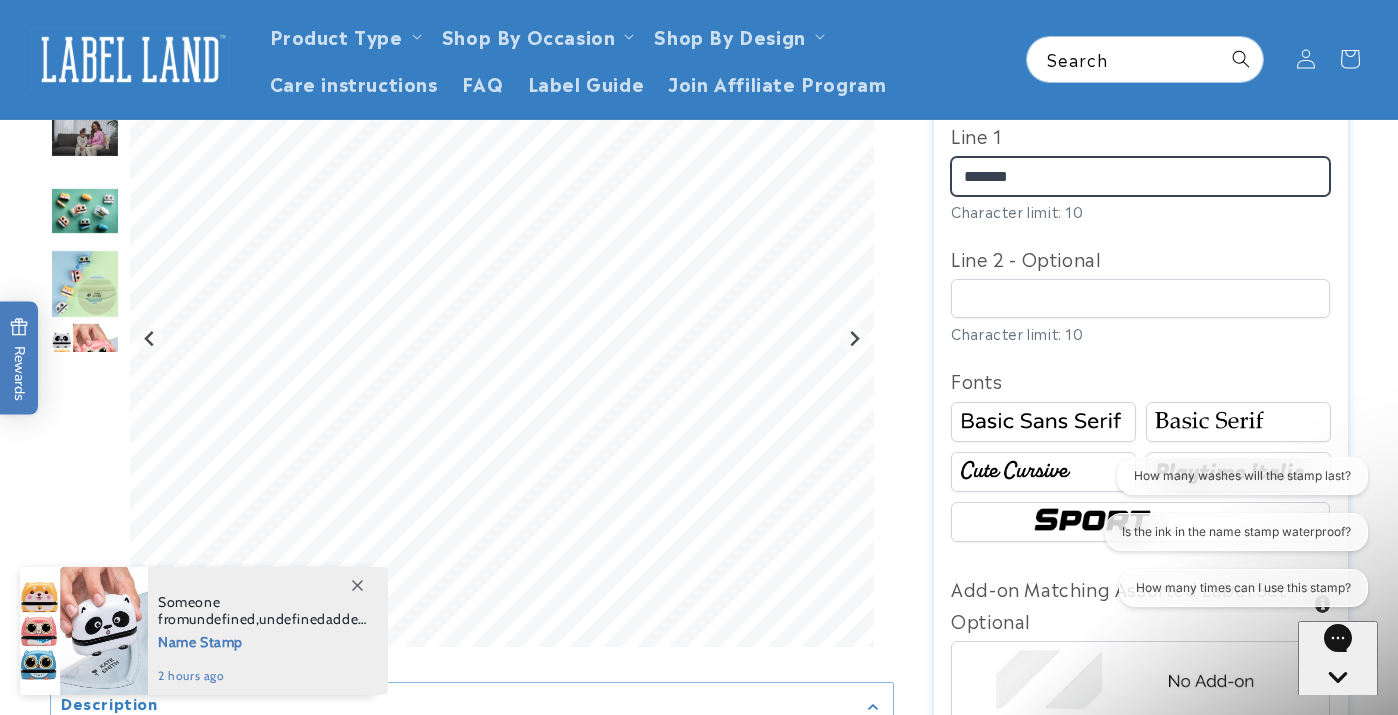 type on "*******" 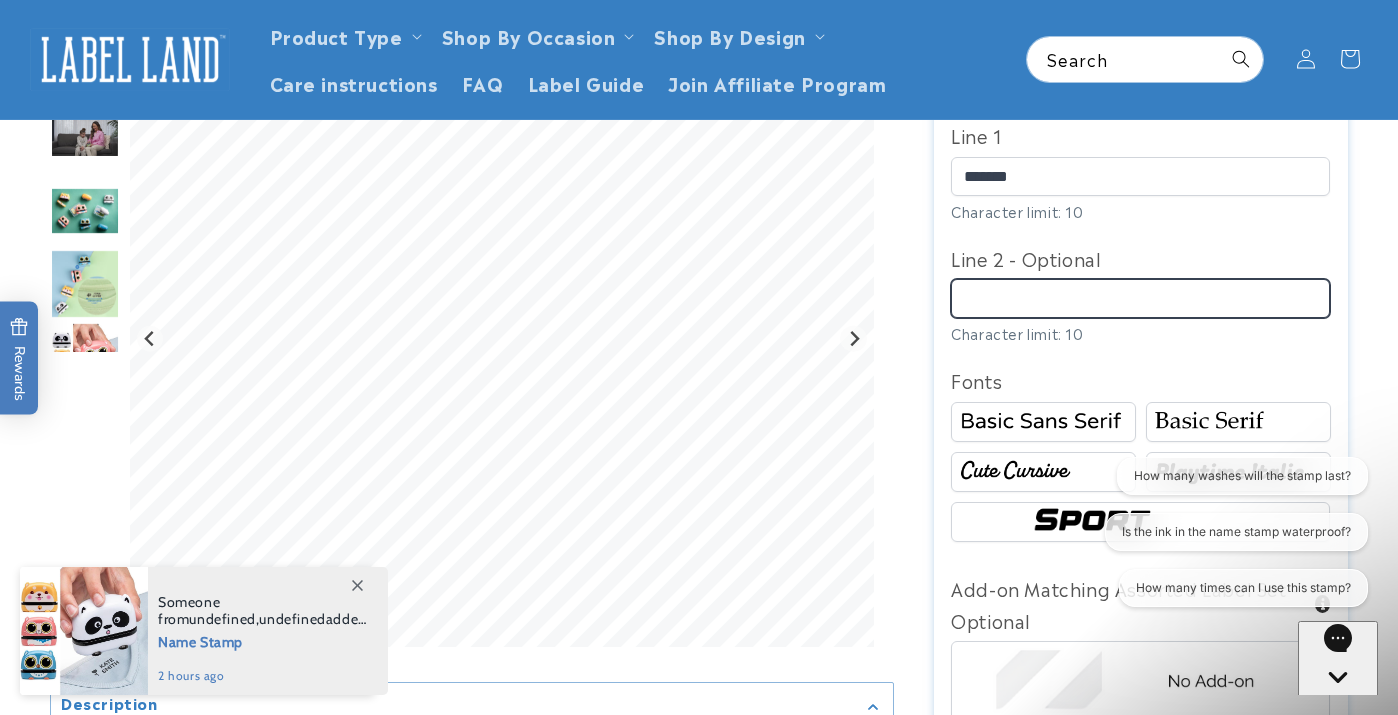 click on "Line 2 - Optional" at bounding box center [1140, 298] 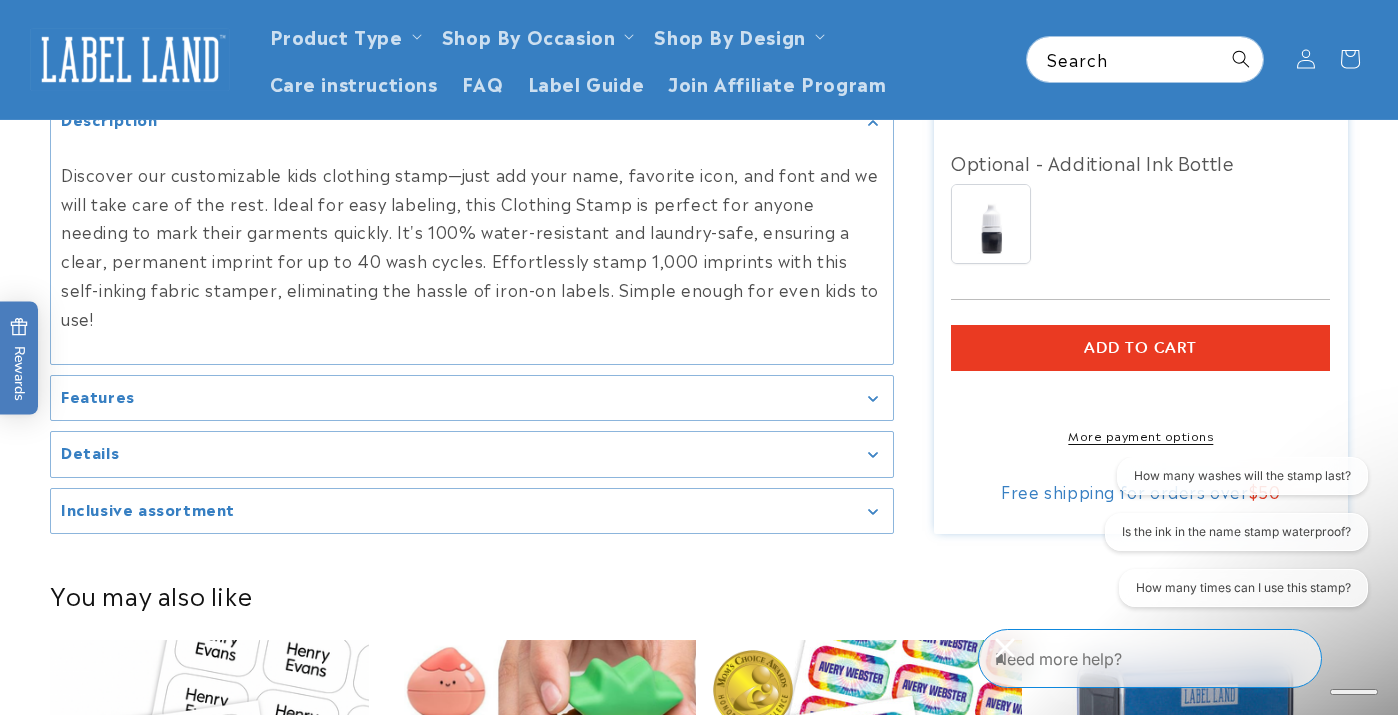 scroll, scrollTop: 1592, scrollLeft: 0, axis: vertical 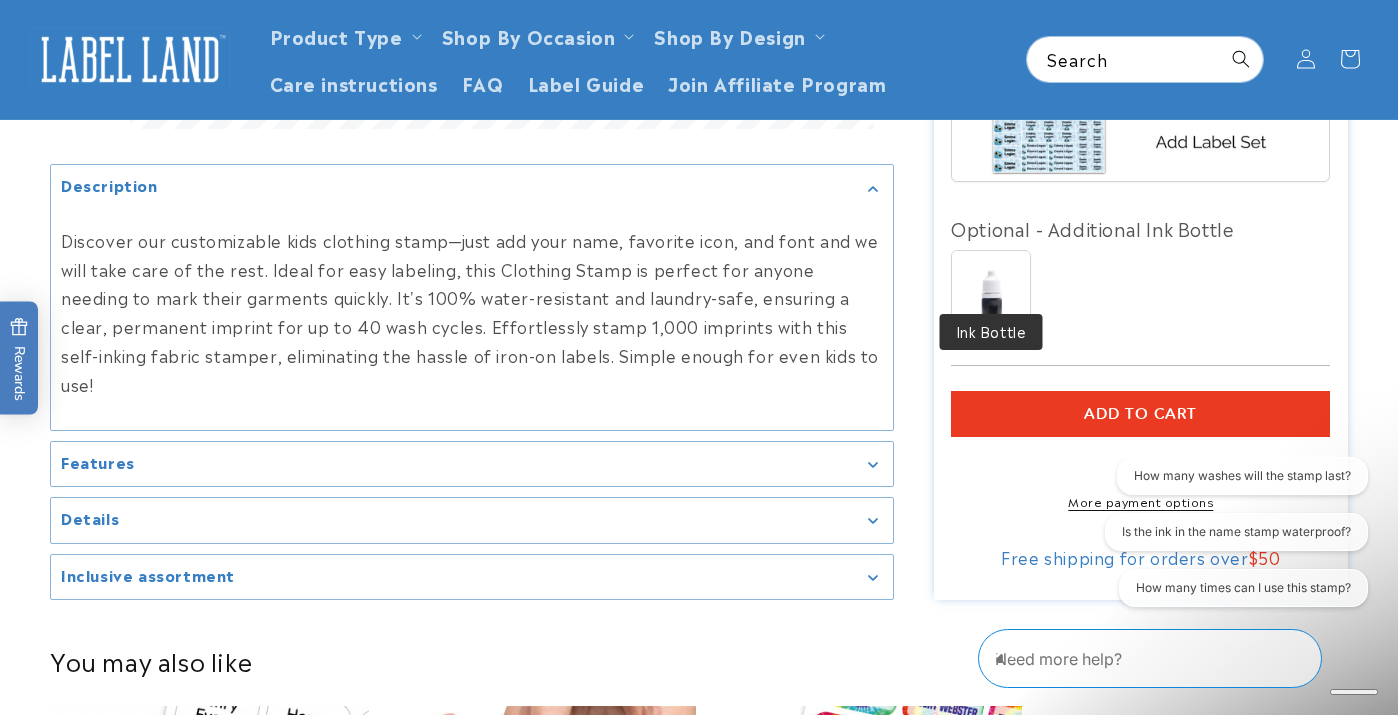 type on "*********" 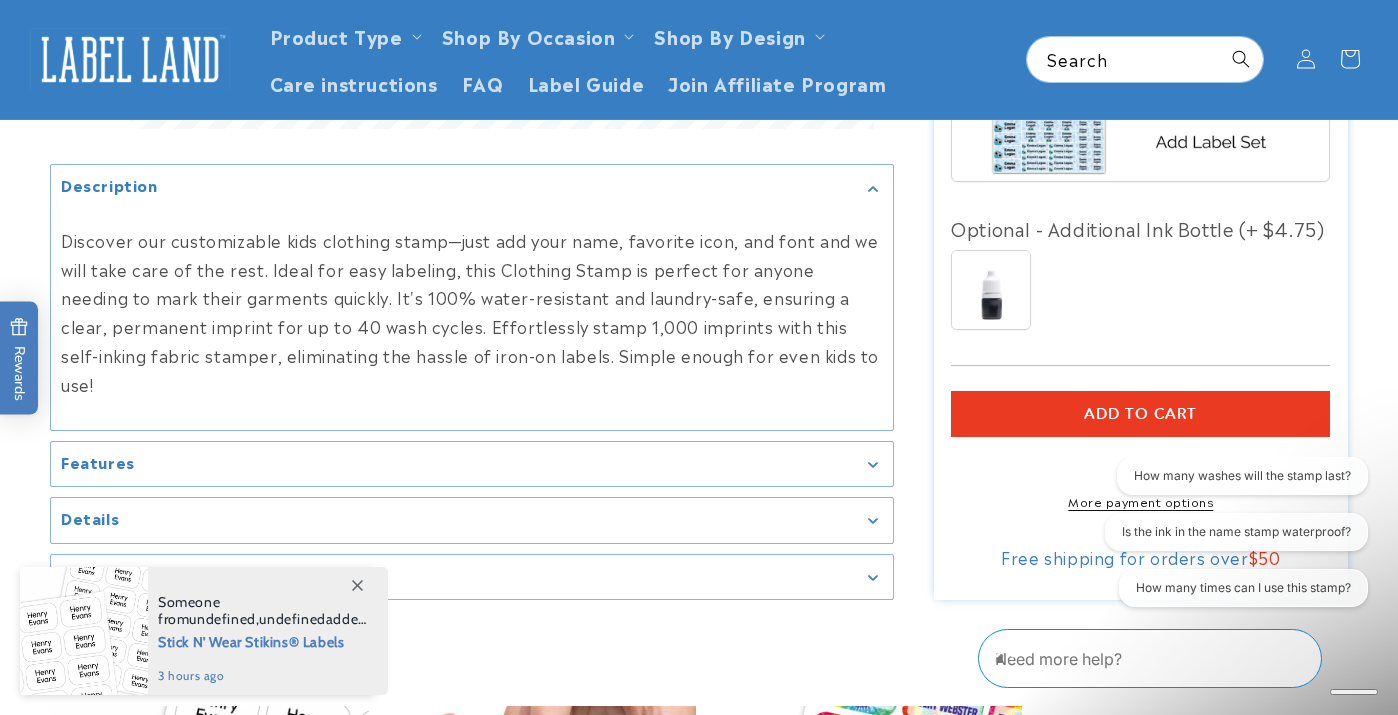 click on "Add to cart" at bounding box center [1140, 414] 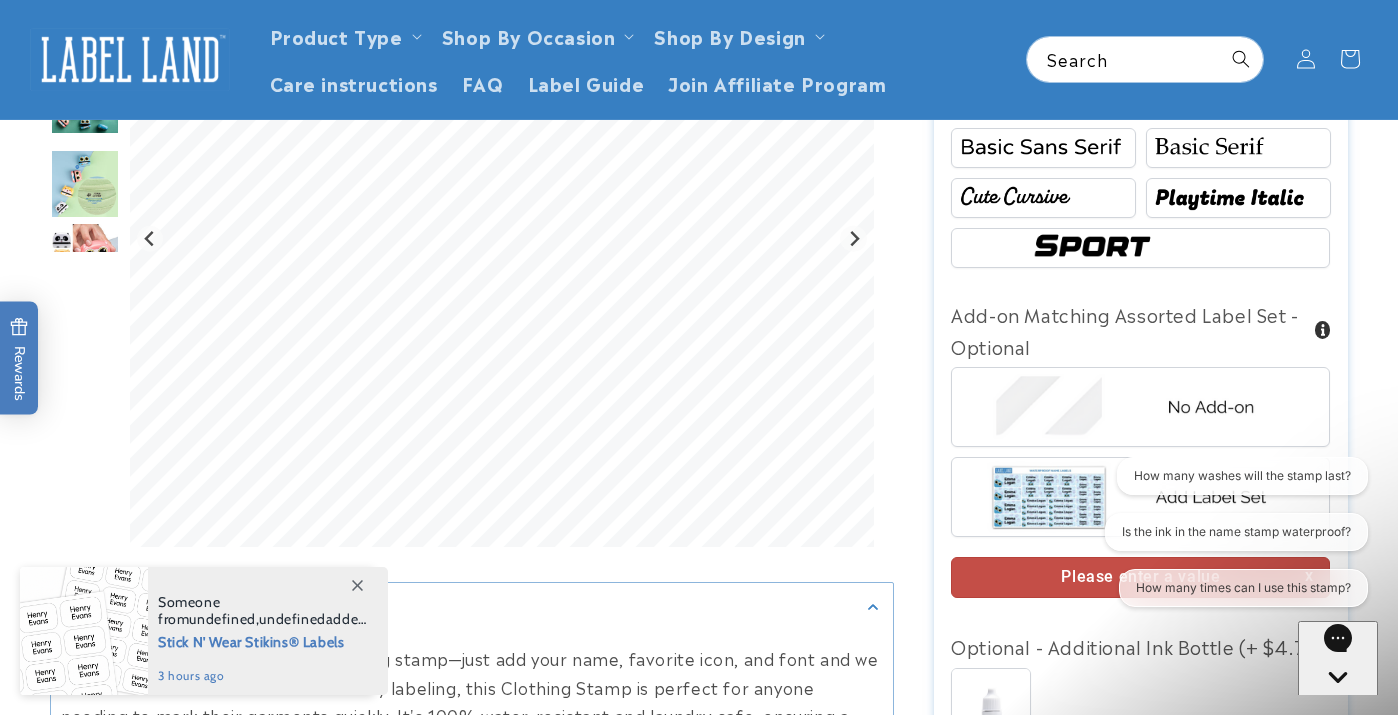 scroll, scrollTop: 1227, scrollLeft: 0, axis: vertical 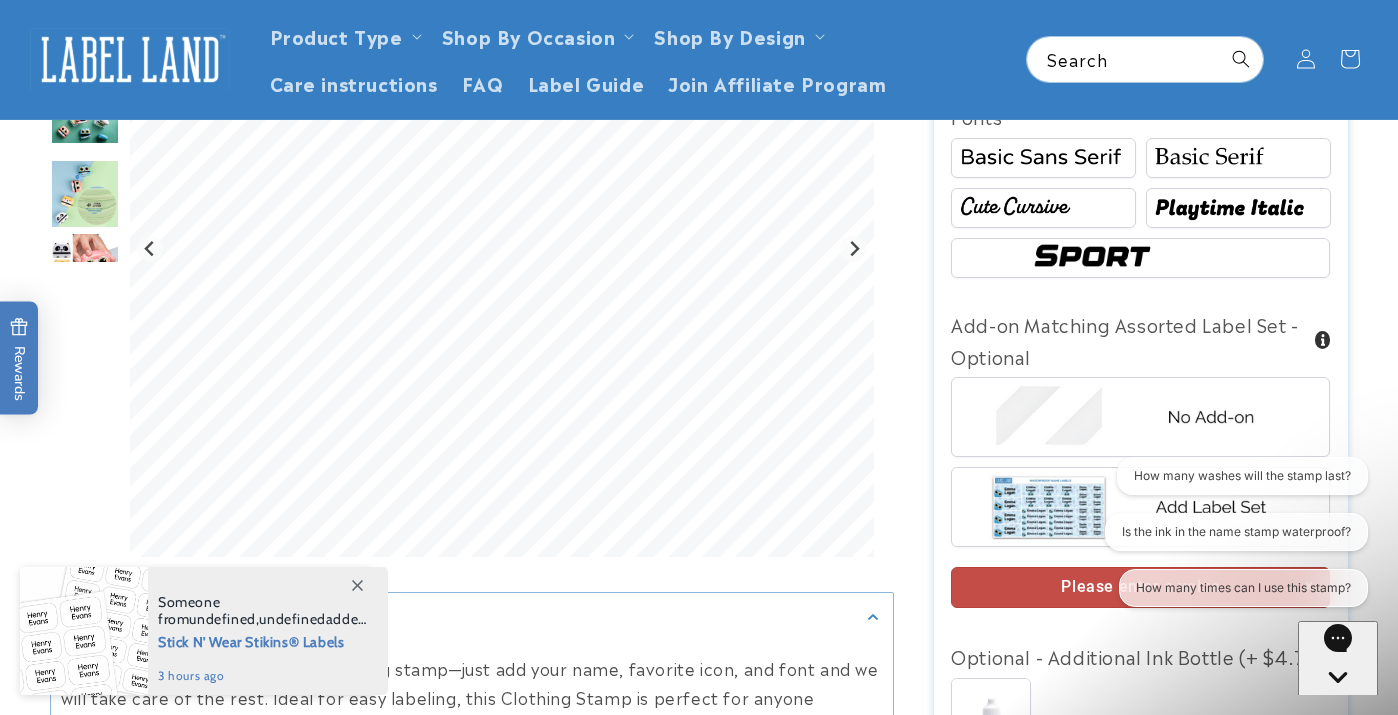 click at bounding box center (1141, 417) 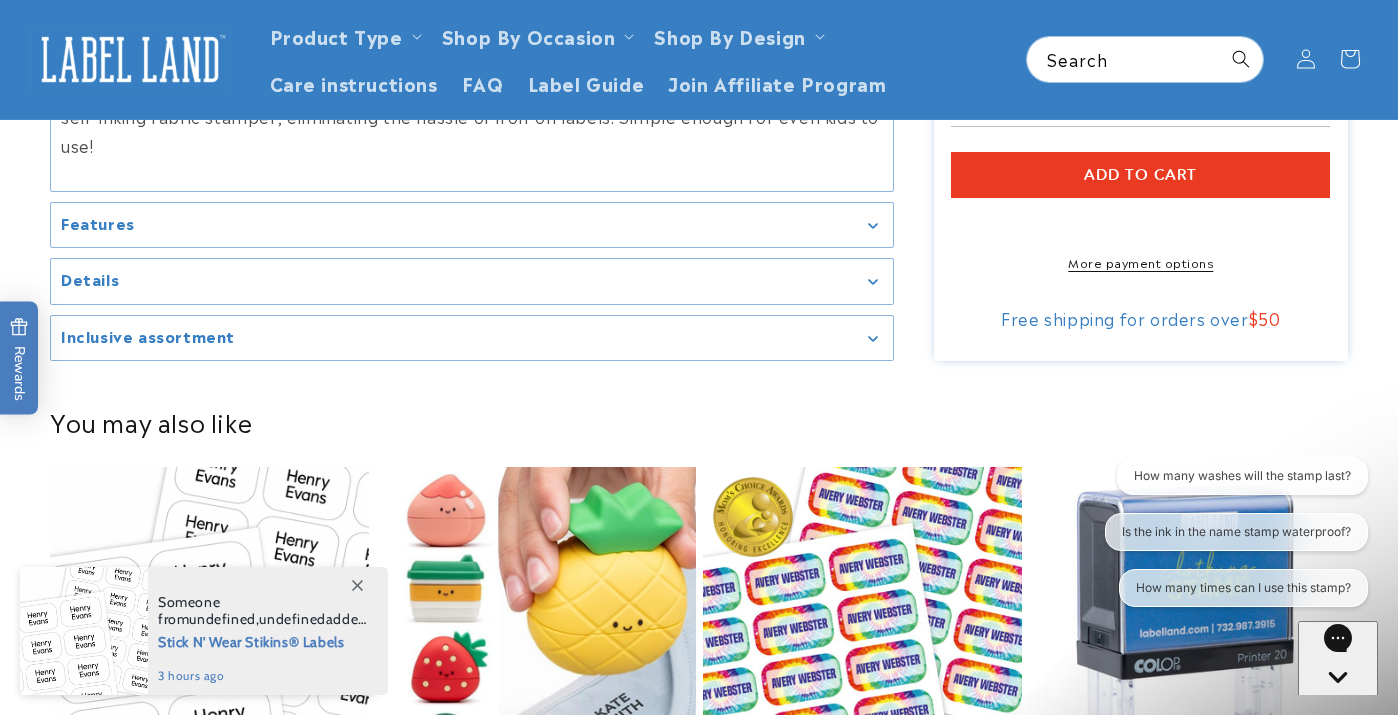 scroll, scrollTop: 1830, scrollLeft: 0, axis: vertical 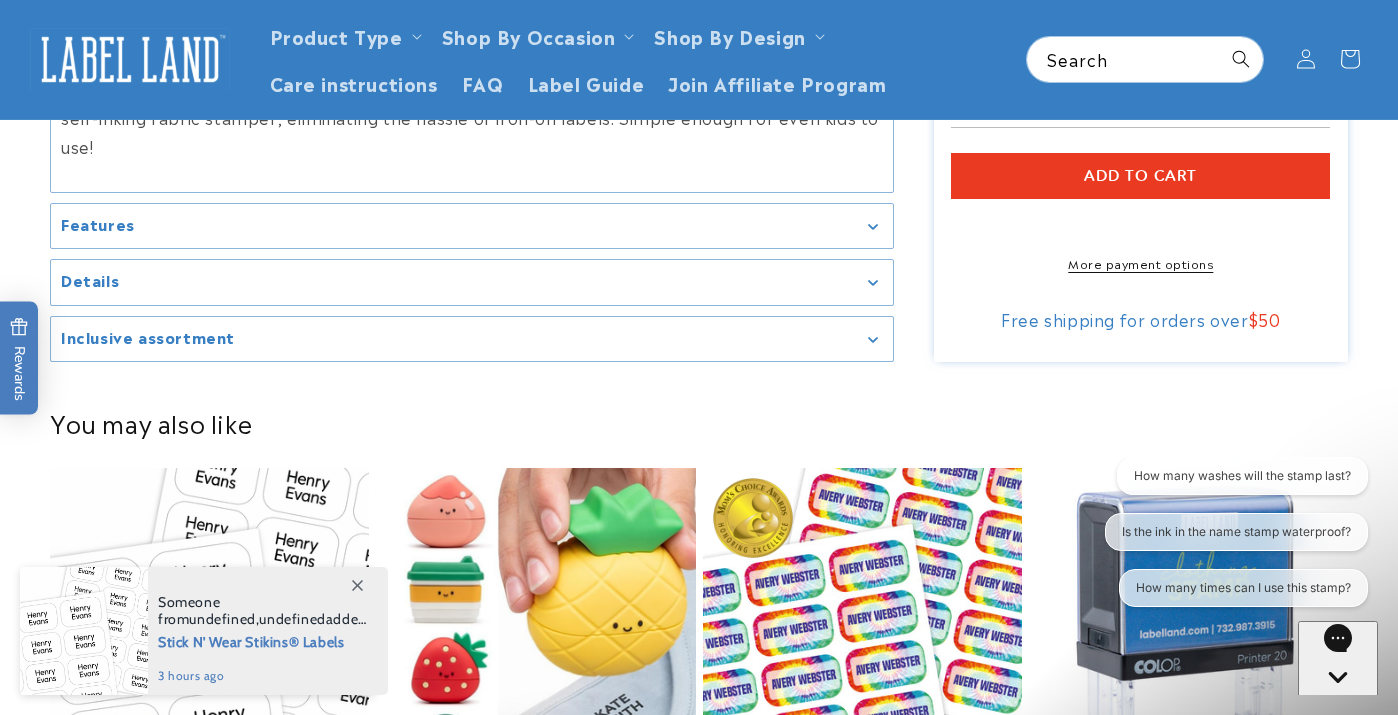 click on "Add to cart" at bounding box center (1140, 176) 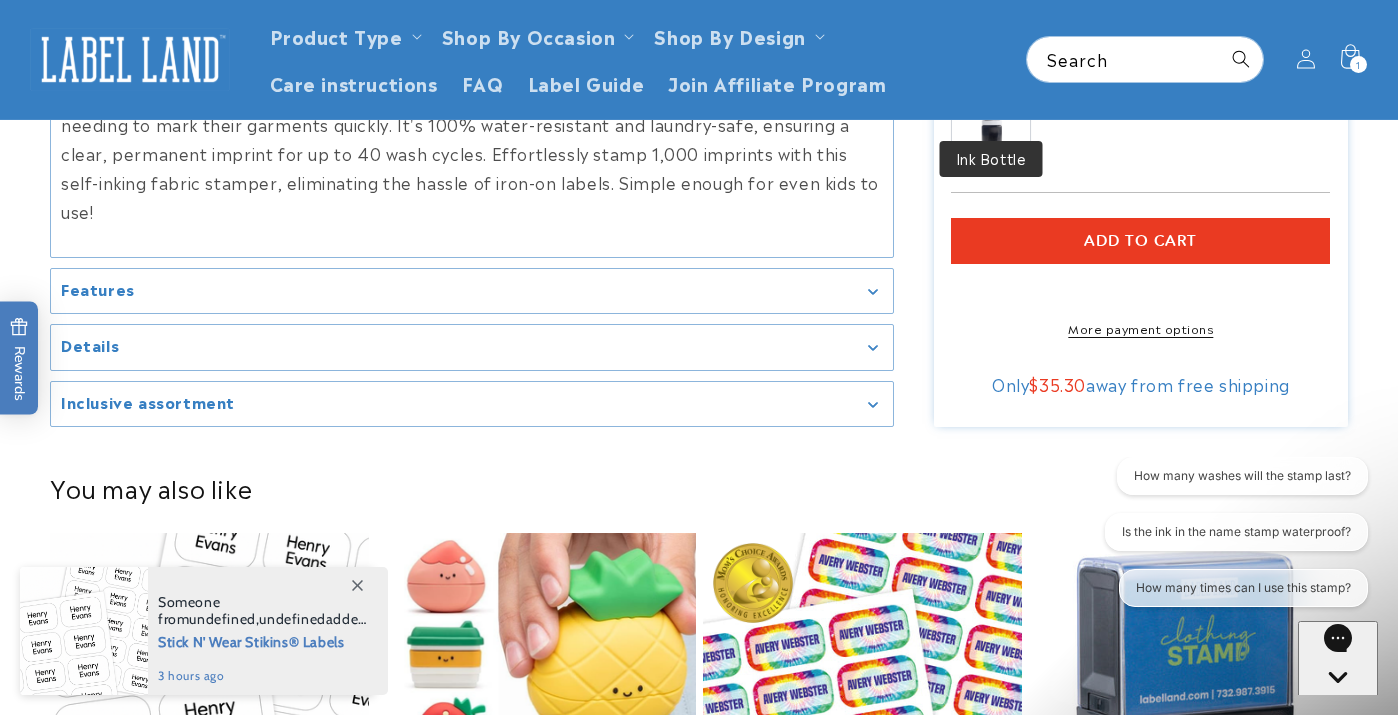scroll, scrollTop: 1555, scrollLeft: 0, axis: vertical 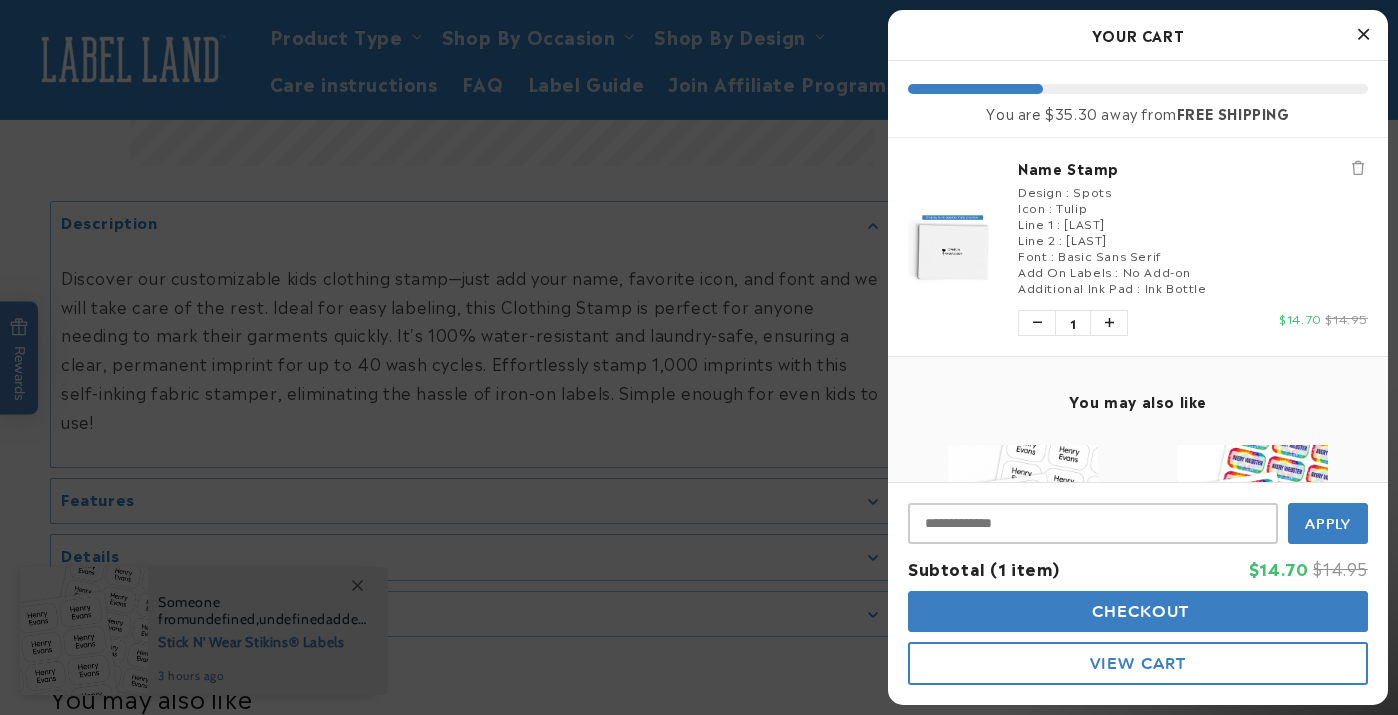 click at bounding box center (699, 357) 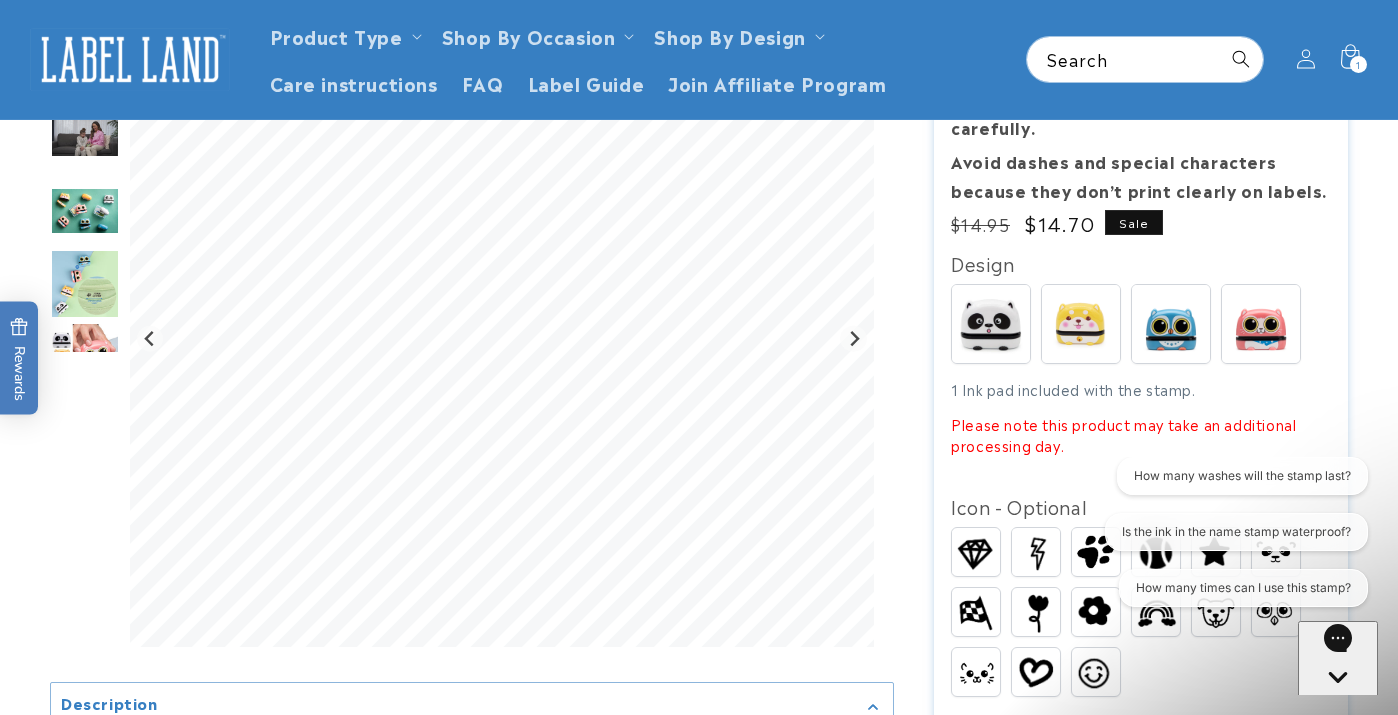 scroll, scrollTop: 345, scrollLeft: 0, axis: vertical 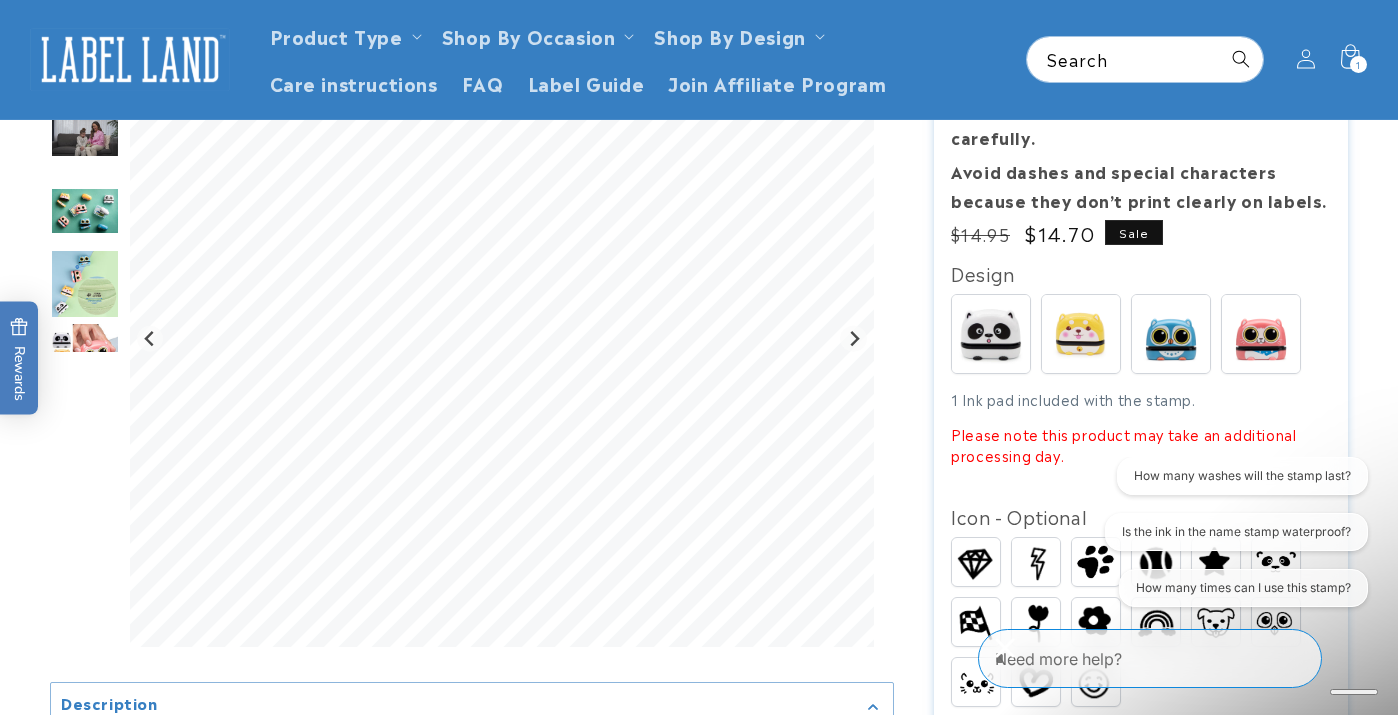 click at bounding box center (1081, 334) 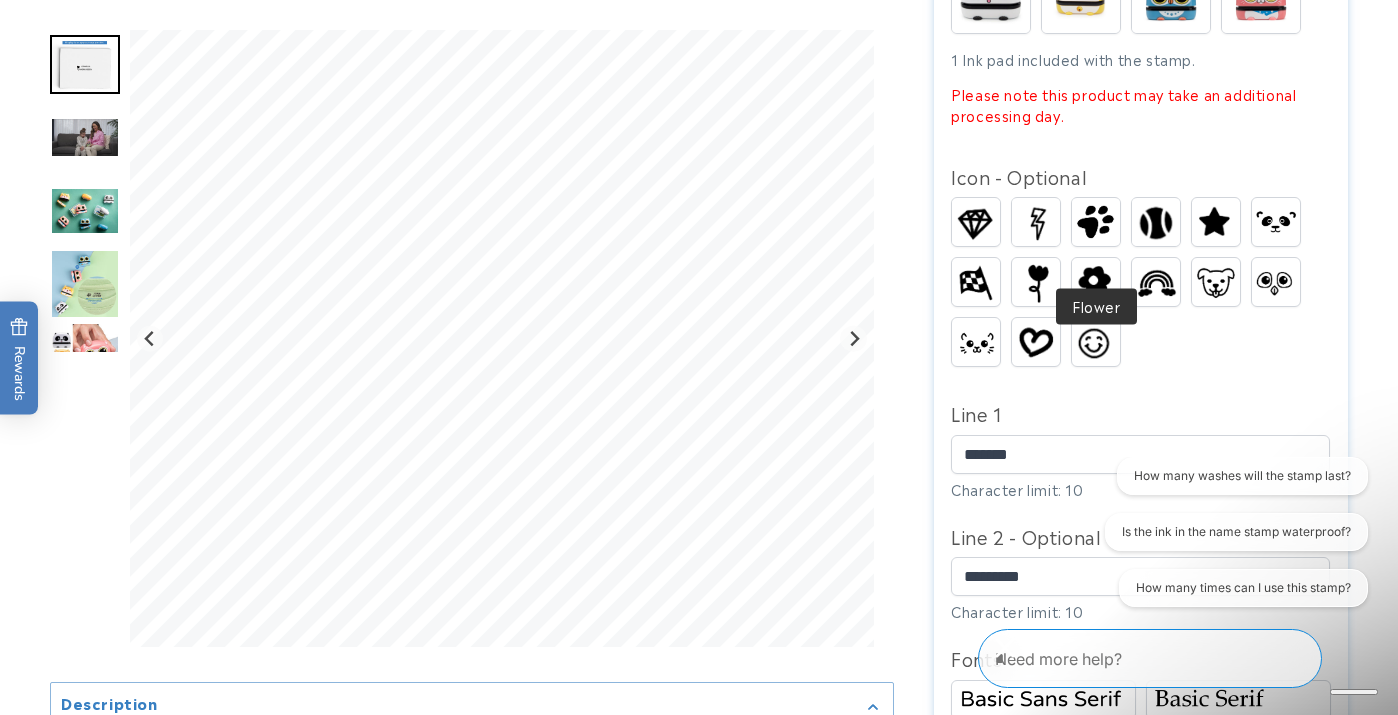 scroll, scrollTop: 703, scrollLeft: 0, axis: vertical 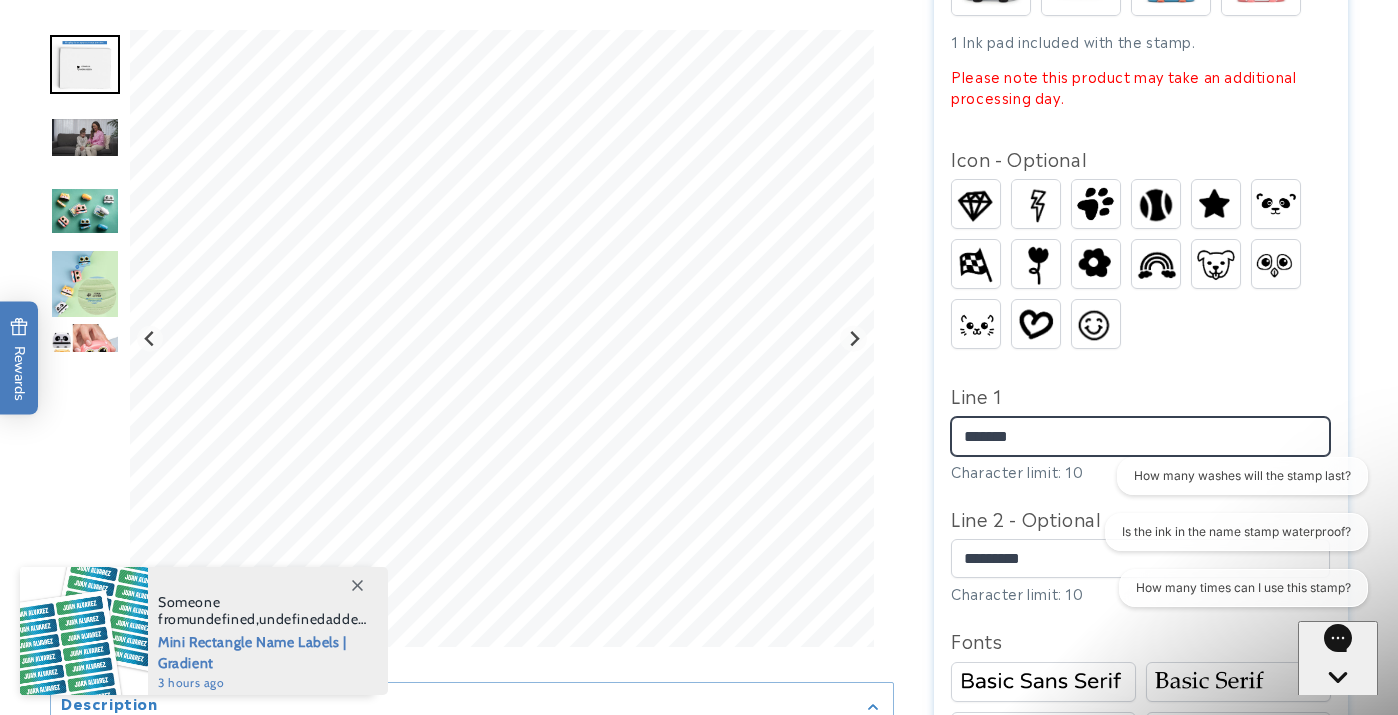 drag, startPoint x: 1051, startPoint y: 413, endPoint x: 952, endPoint y: 403, distance: 99.50377 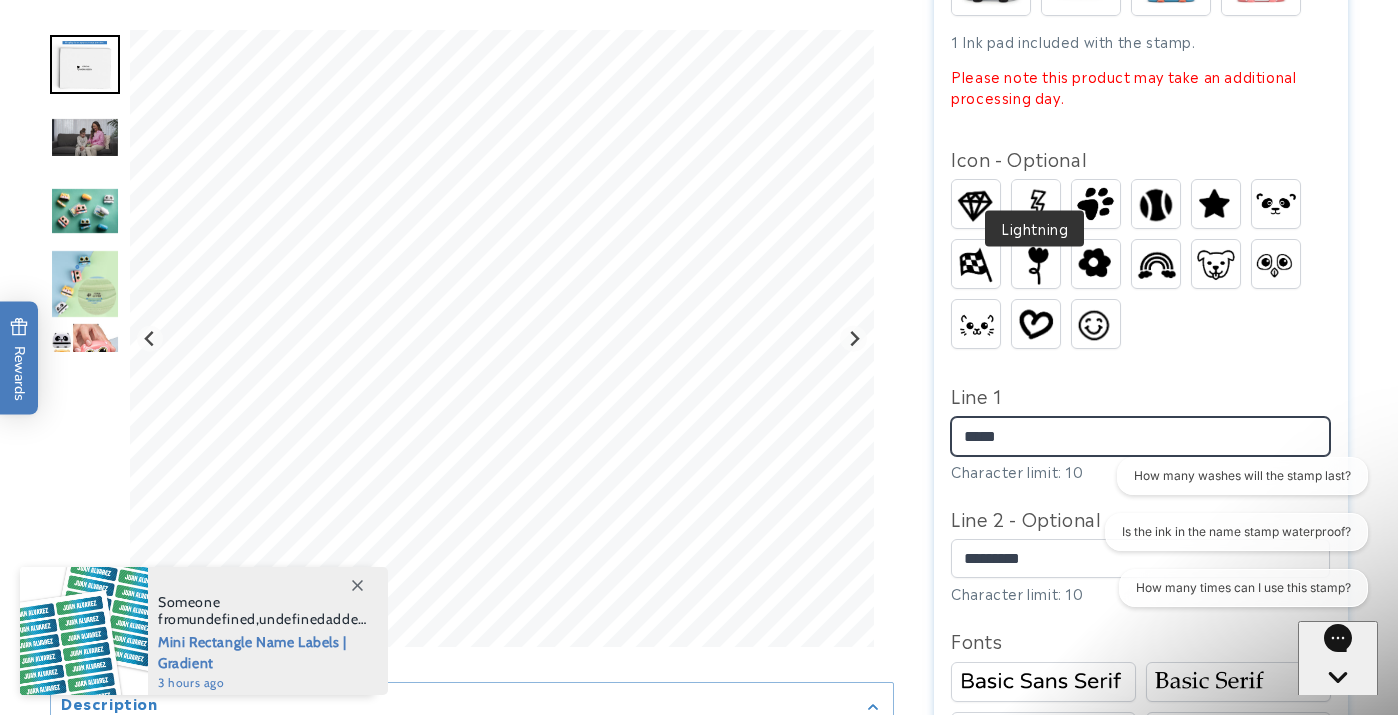 type on "*****" 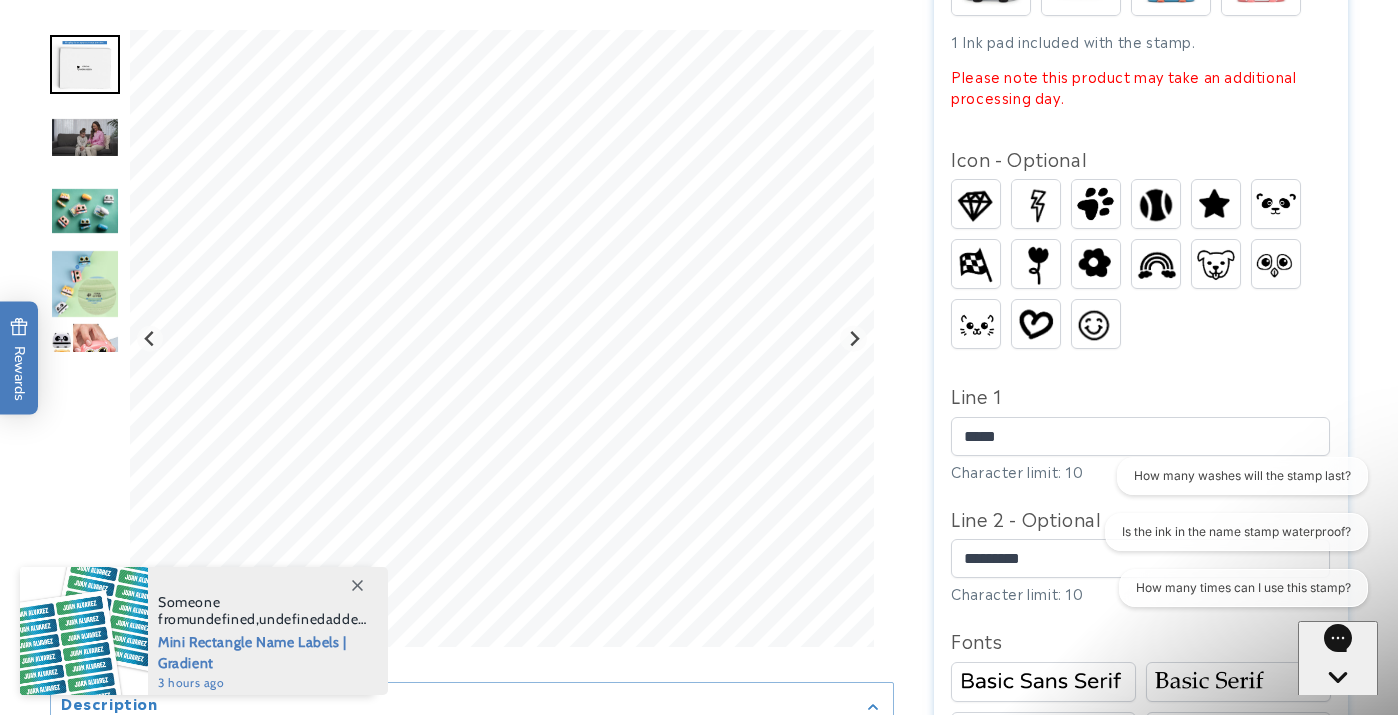 click at bounding box center (1036, 204) 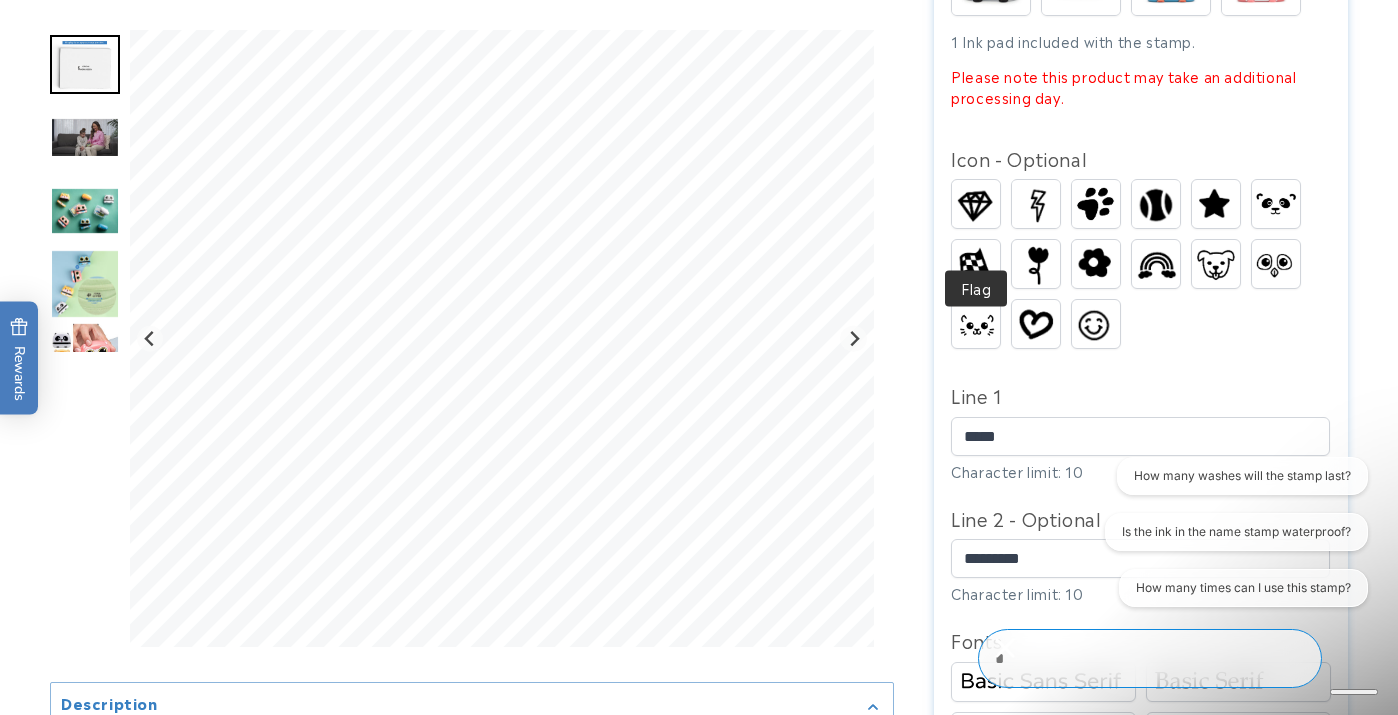 click at bounding box center (976, 265) 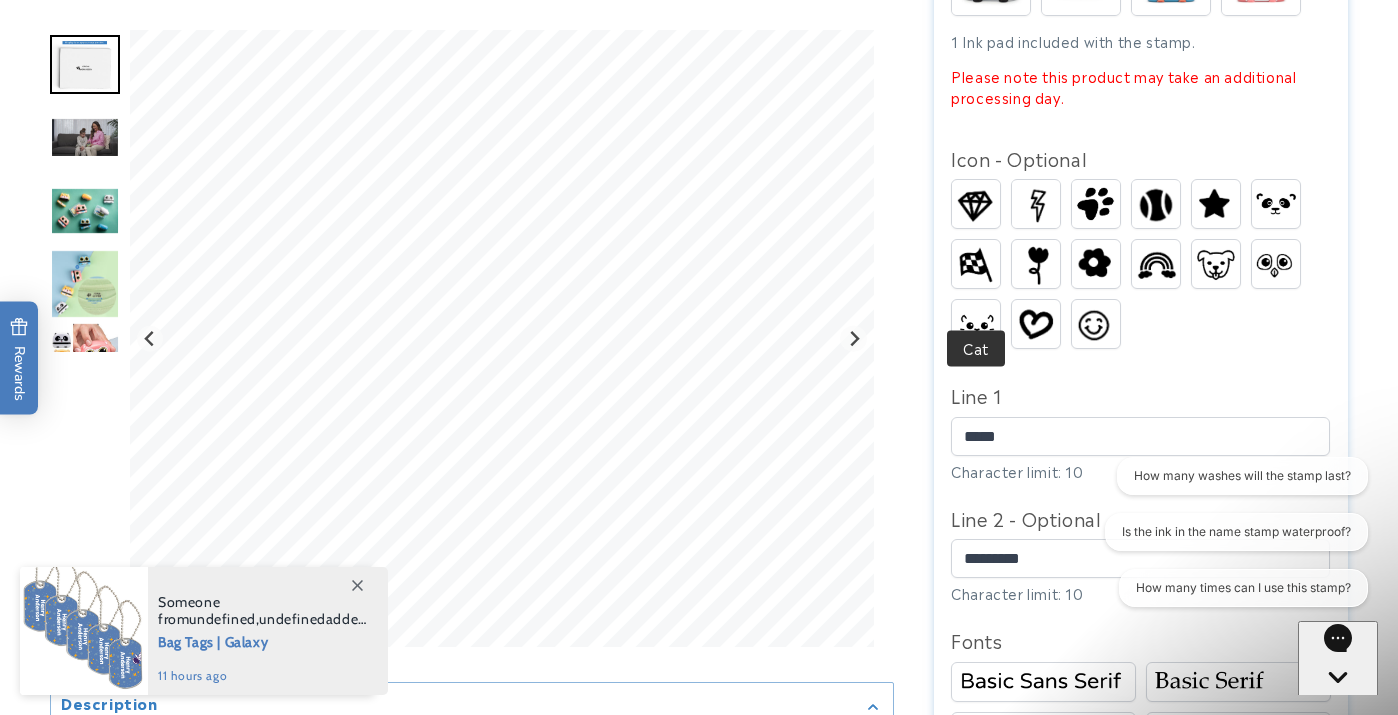 click at bounding box center (976, 324) 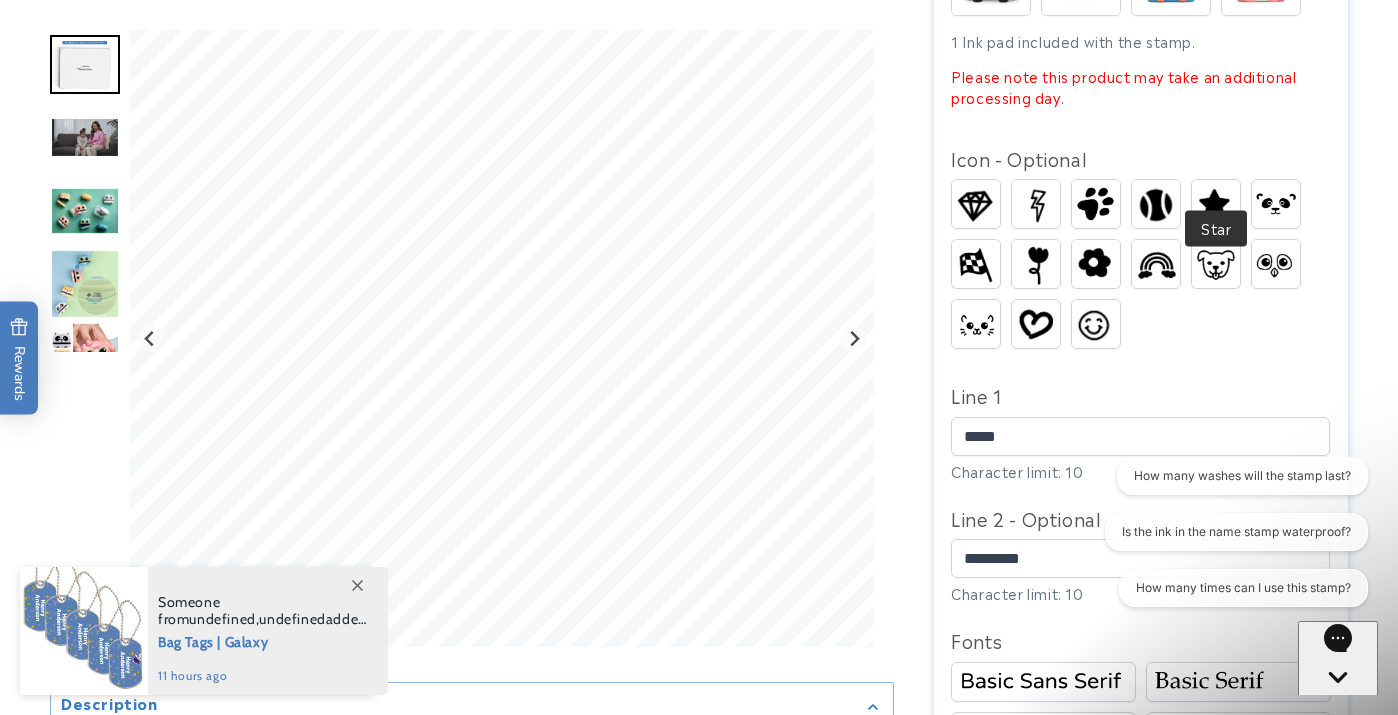 click at bounding box center (1216, 205) 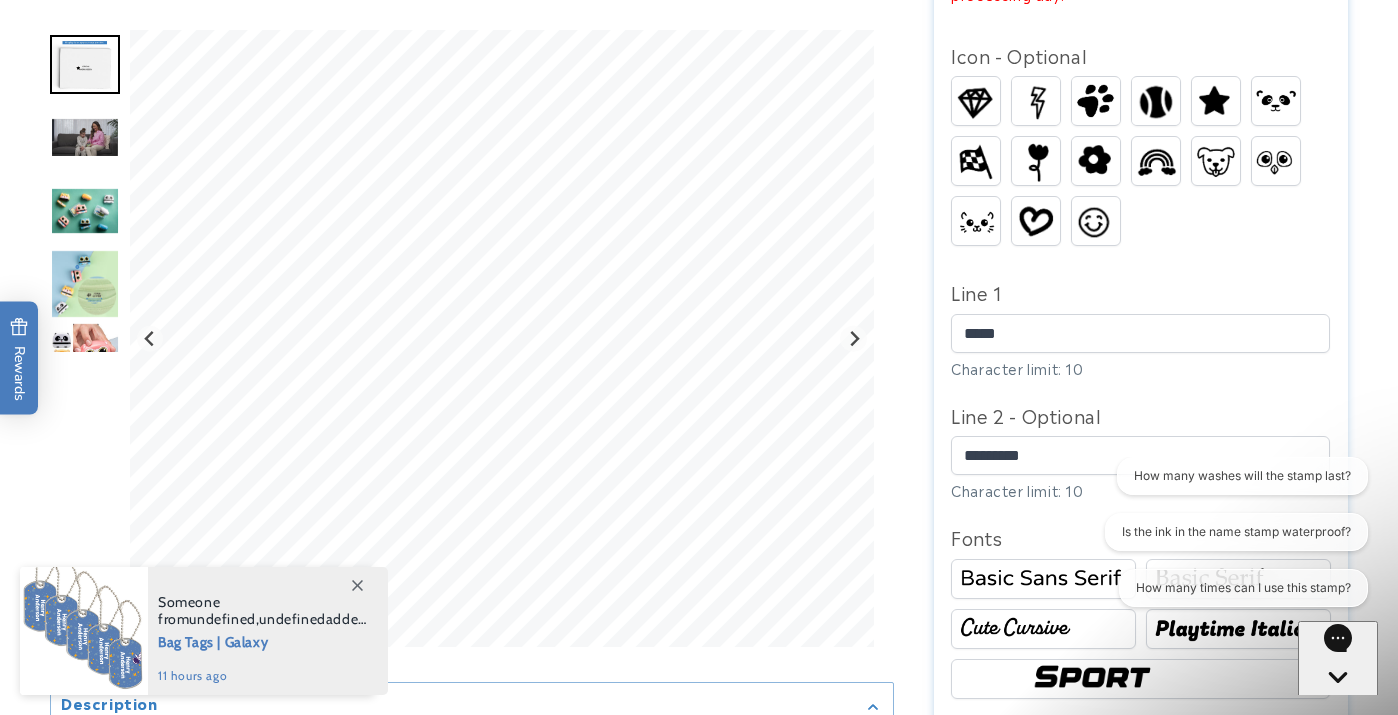 scroll, scrollTop: 855, scrollLeft: 0, axis: vertical 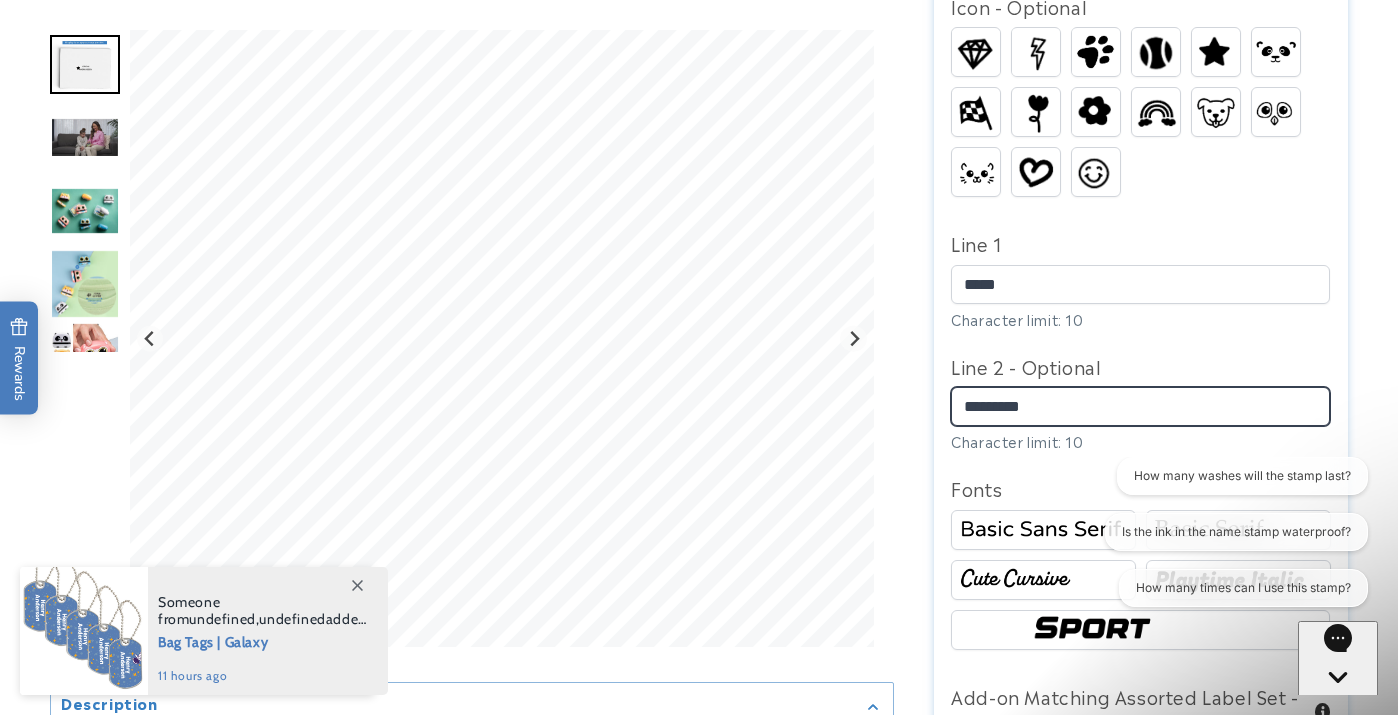 click on "*********" at bounding box center (1140, 406) 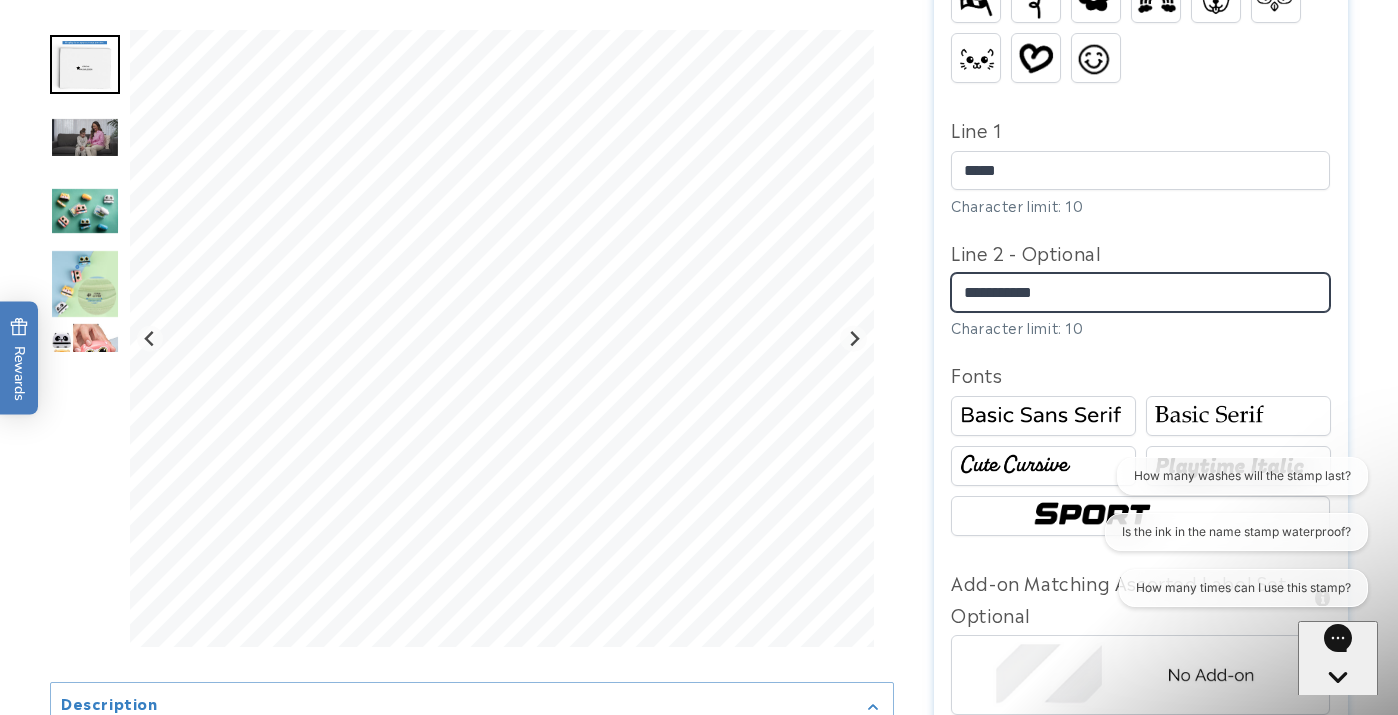 scroll, scrollTop: 1019, scrollLeft: 0, axis: vertical 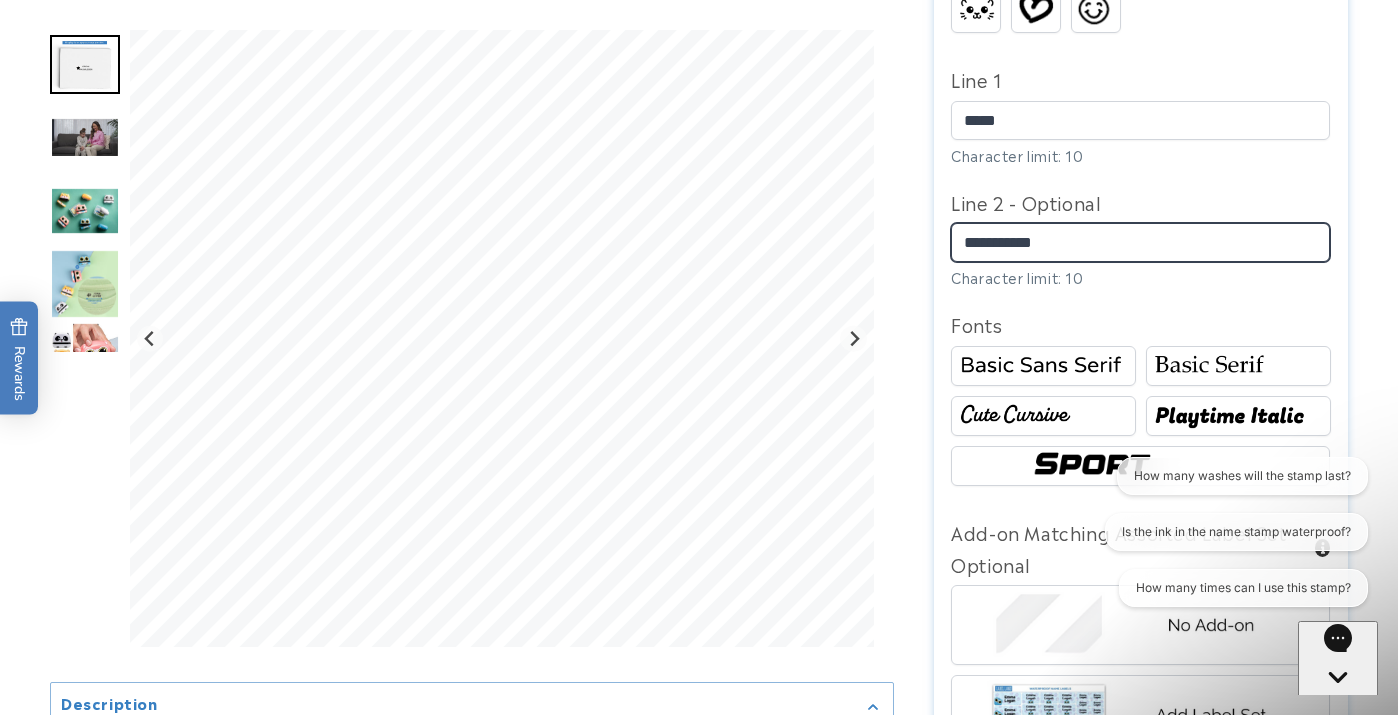 type on "*********" 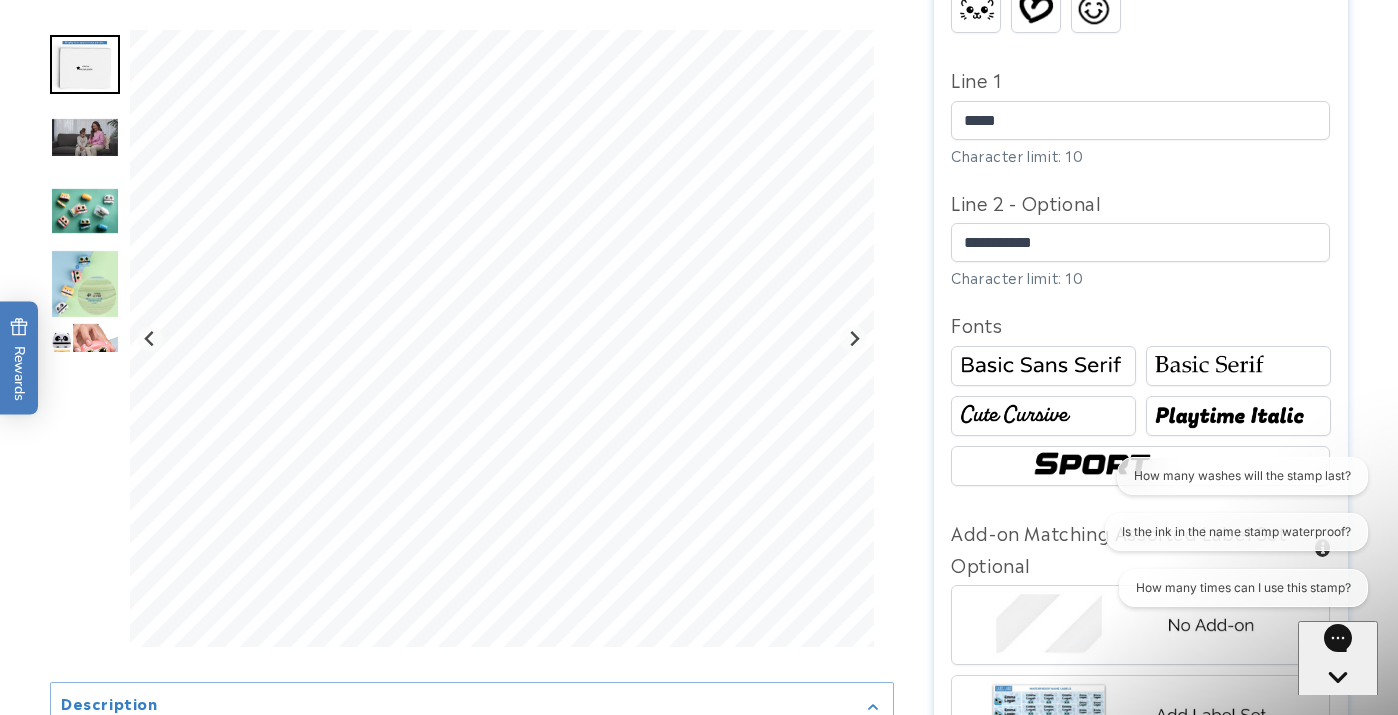 click at bounding box center [1141, 466] 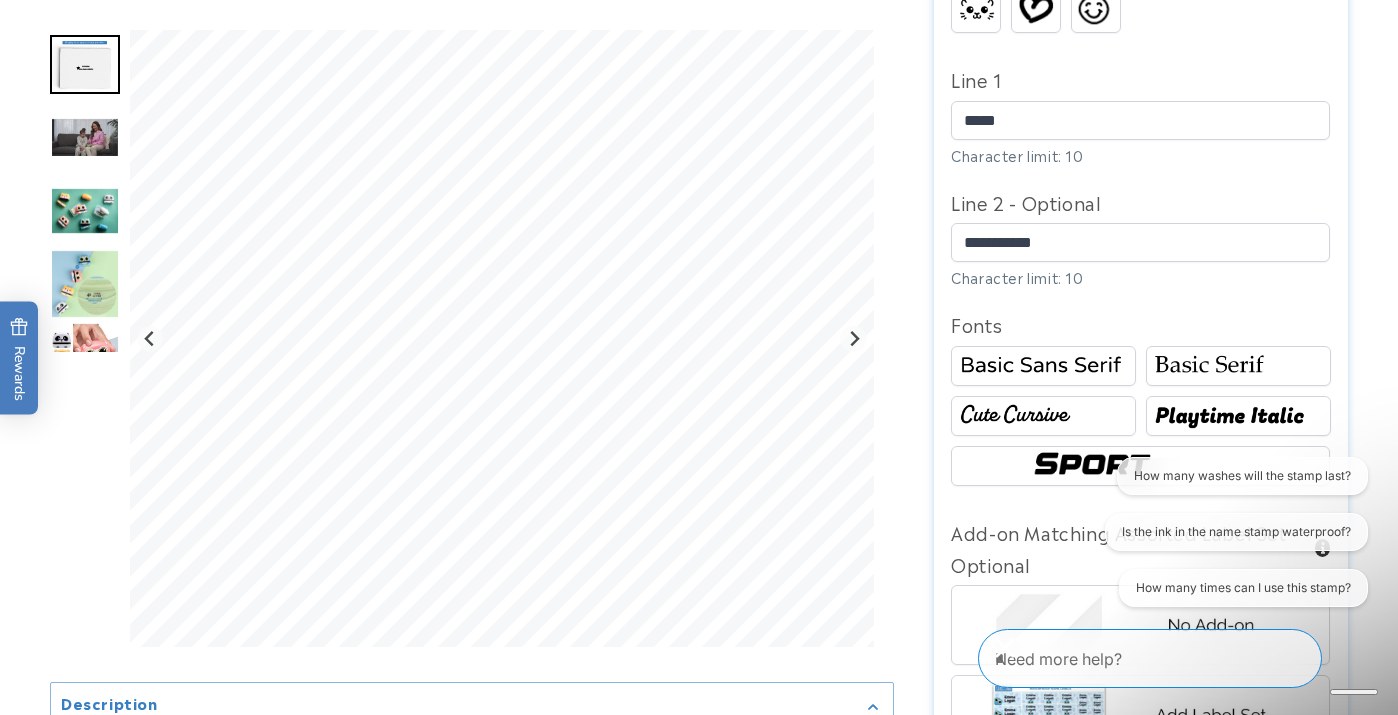 click at bounding box center (1238, 416) 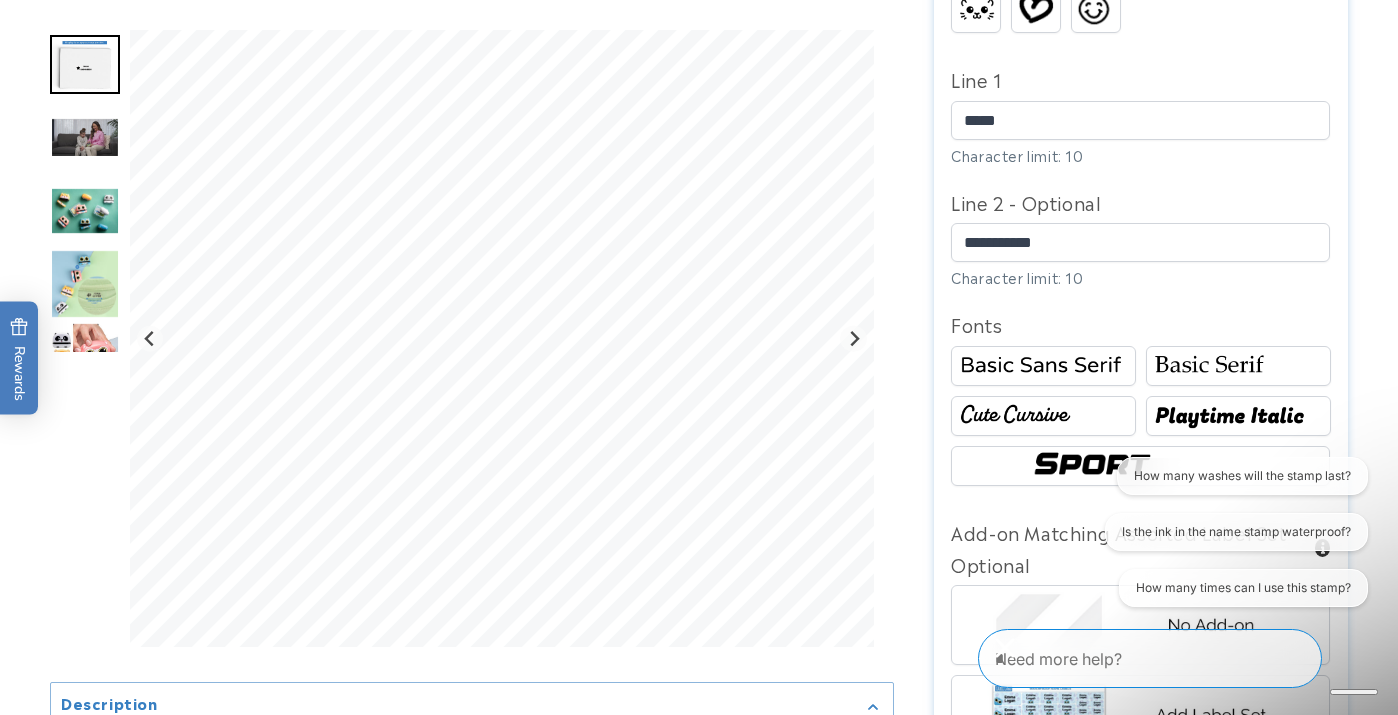 click at bounding box center [1238, 366] 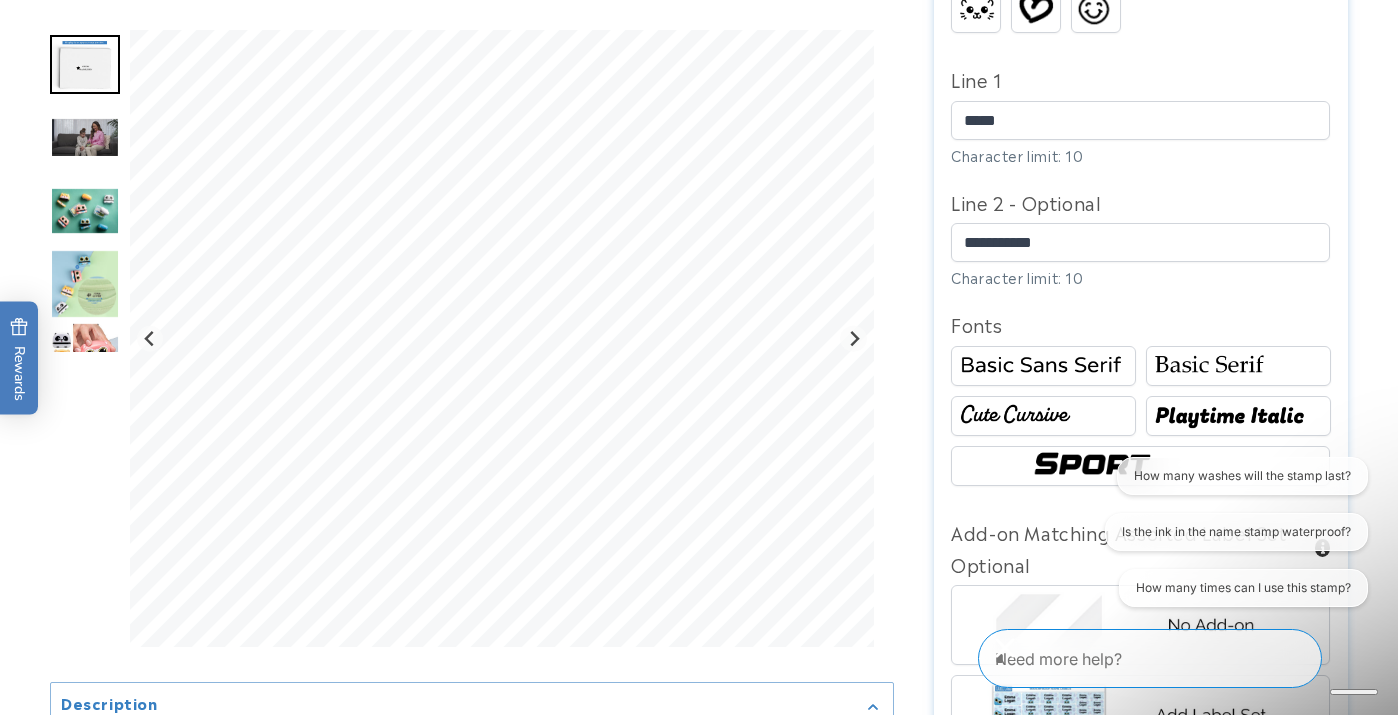 click at bounding box center (1238, 416) 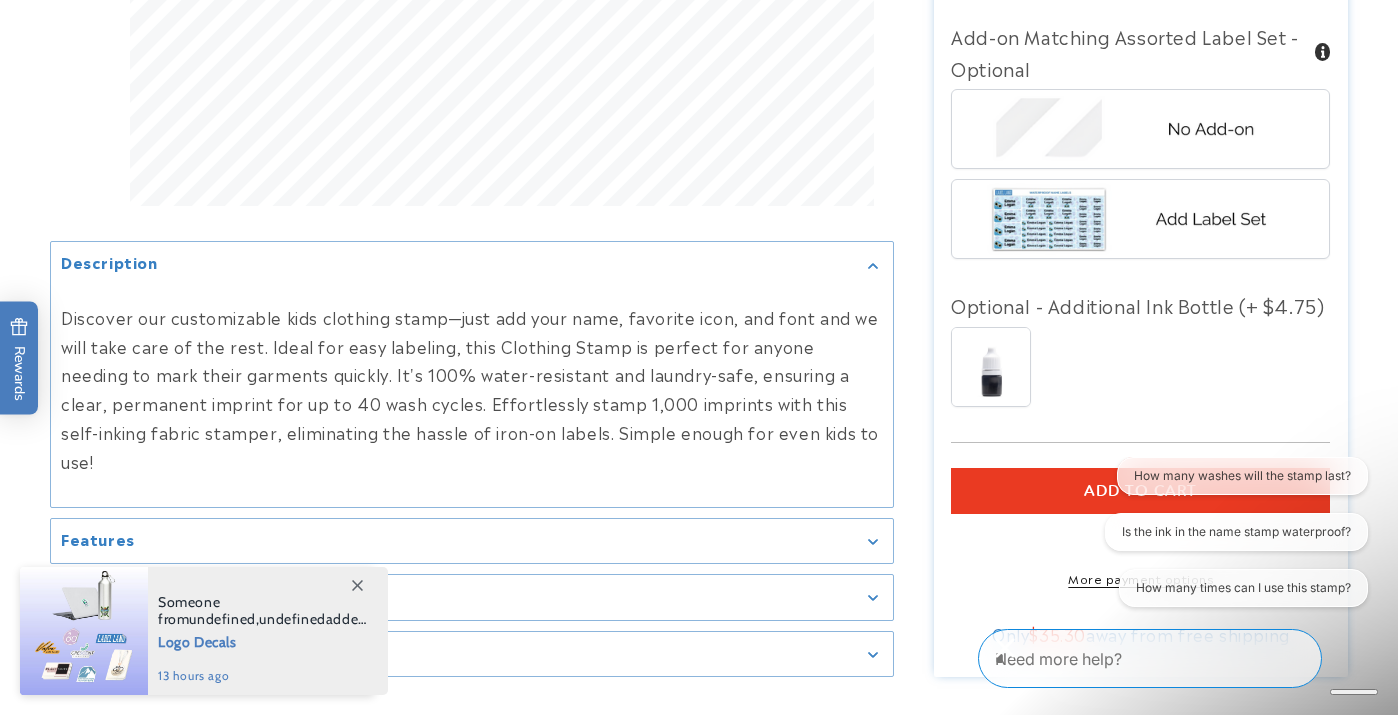 scroll, scrollTop: 1518, scrollLeft: 0, axis: vertical 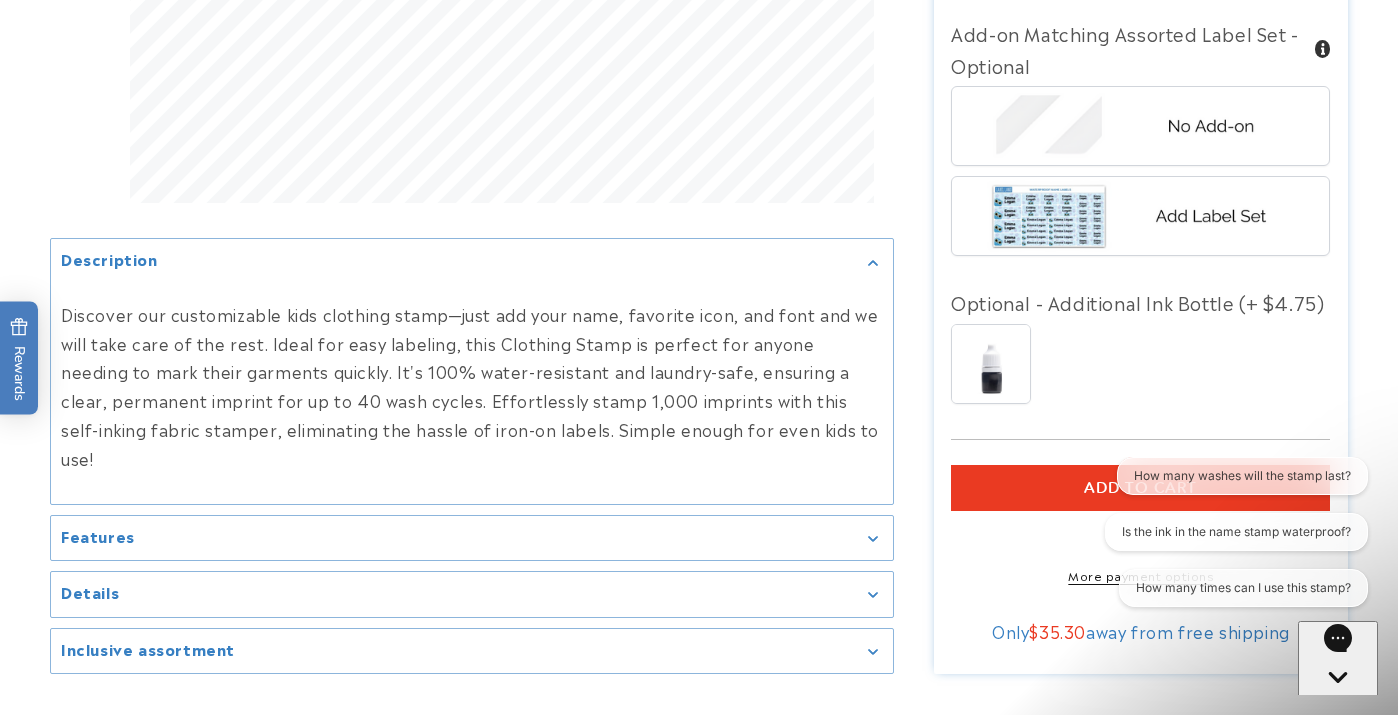 click at bounding box center [991, 364] 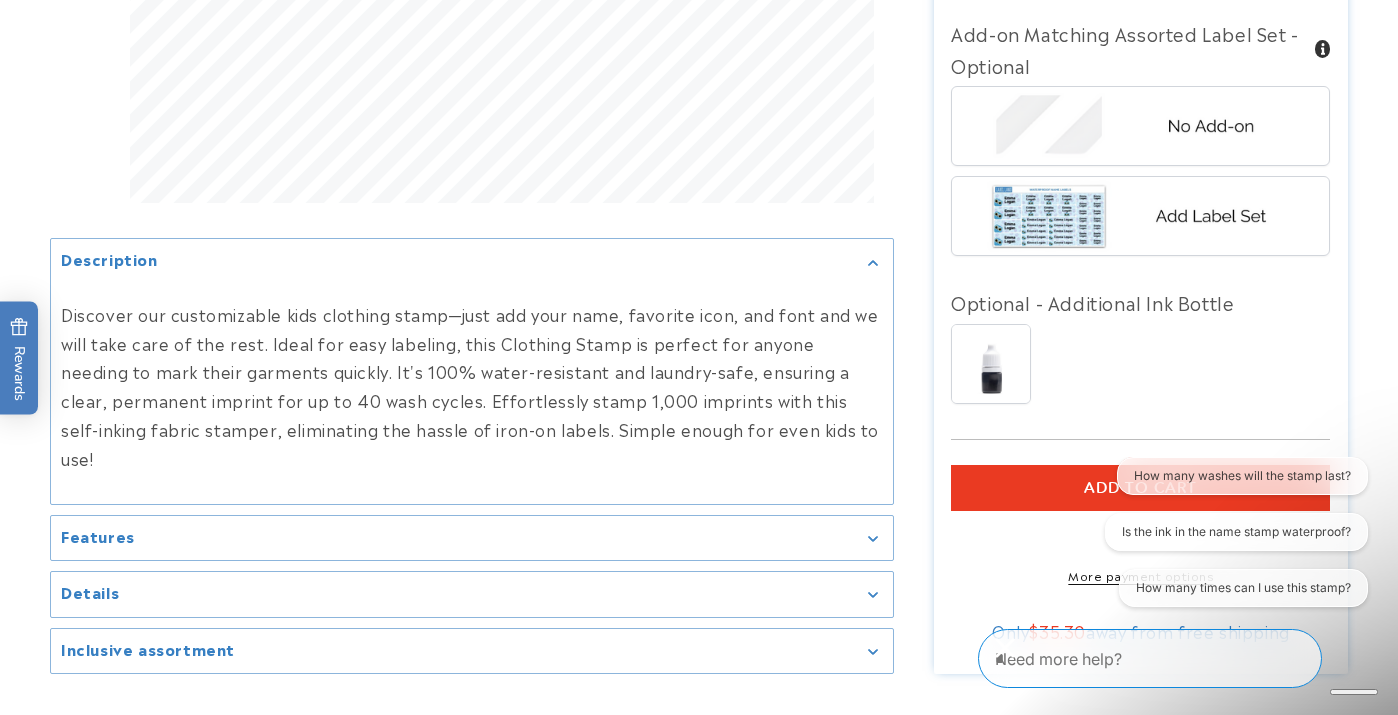 click at bounding box center (991, 364) 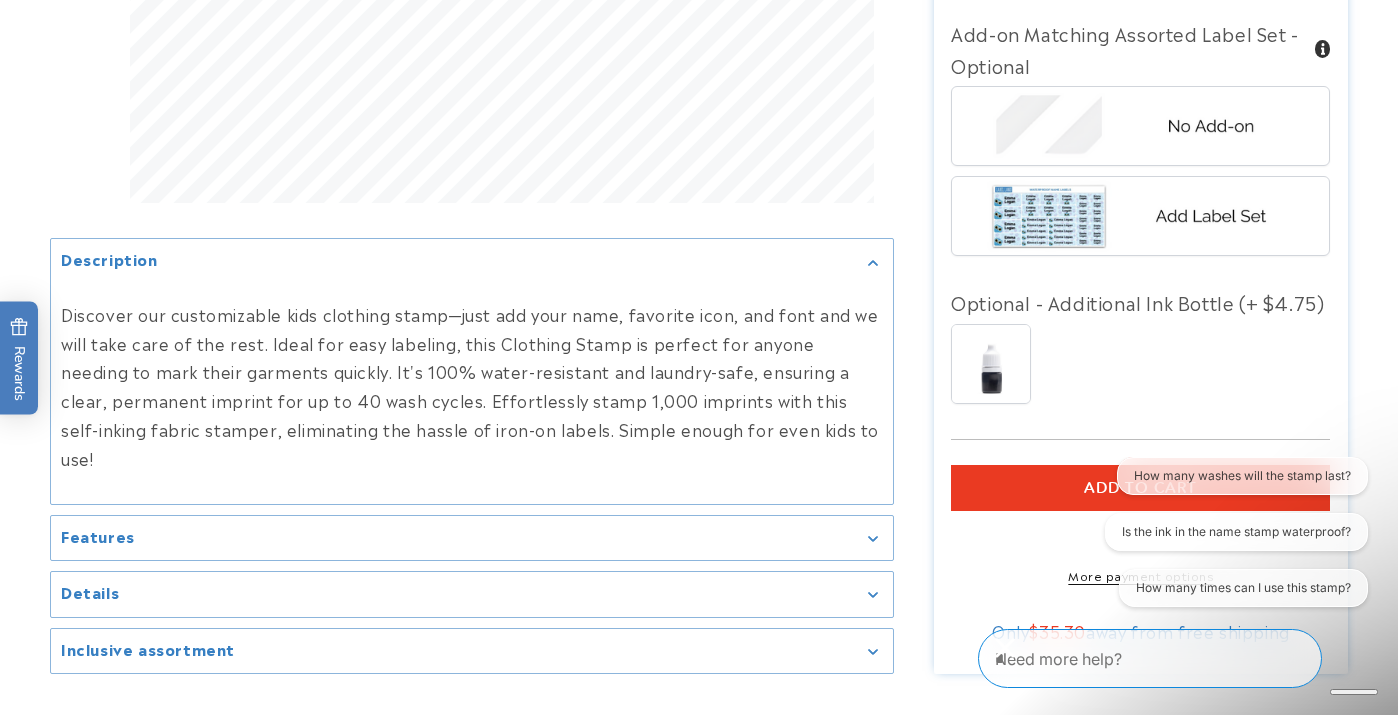click on "Add to cart" at bounding box center [1140, 488] 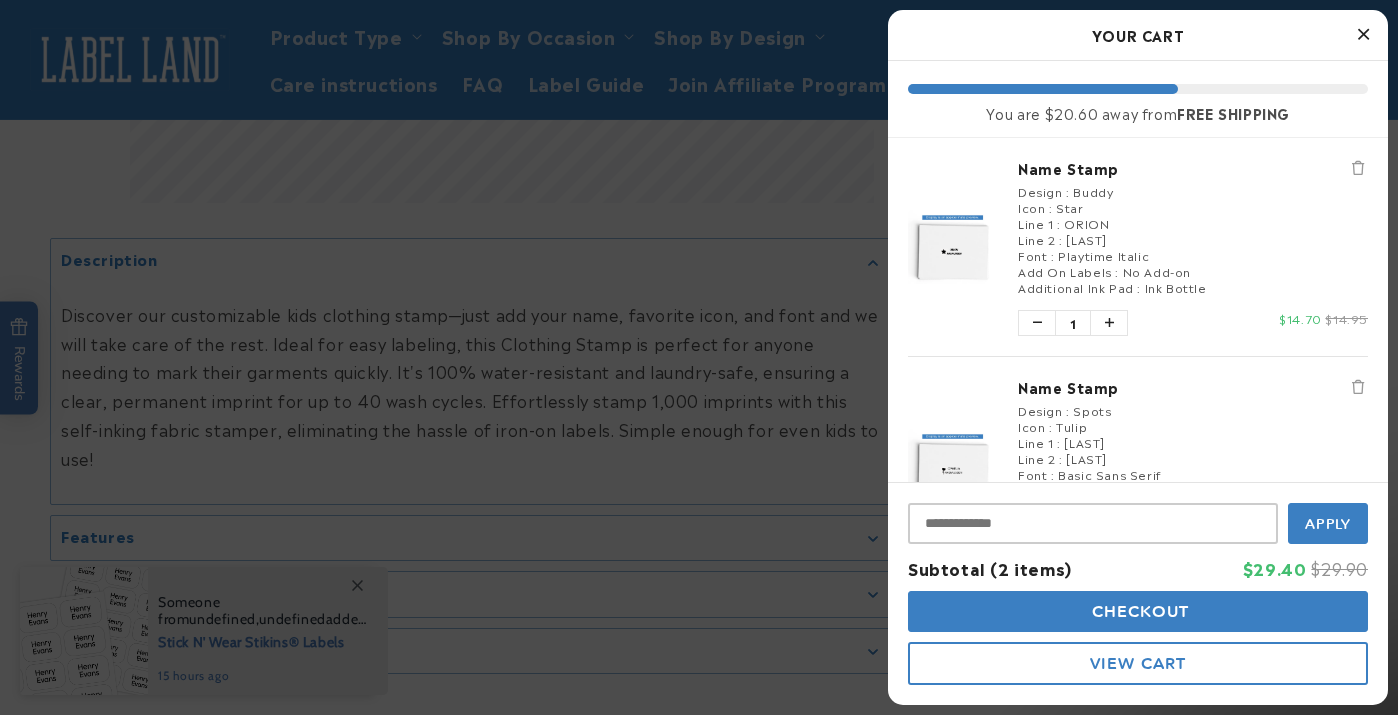 click at bounding box center (1363, 34) 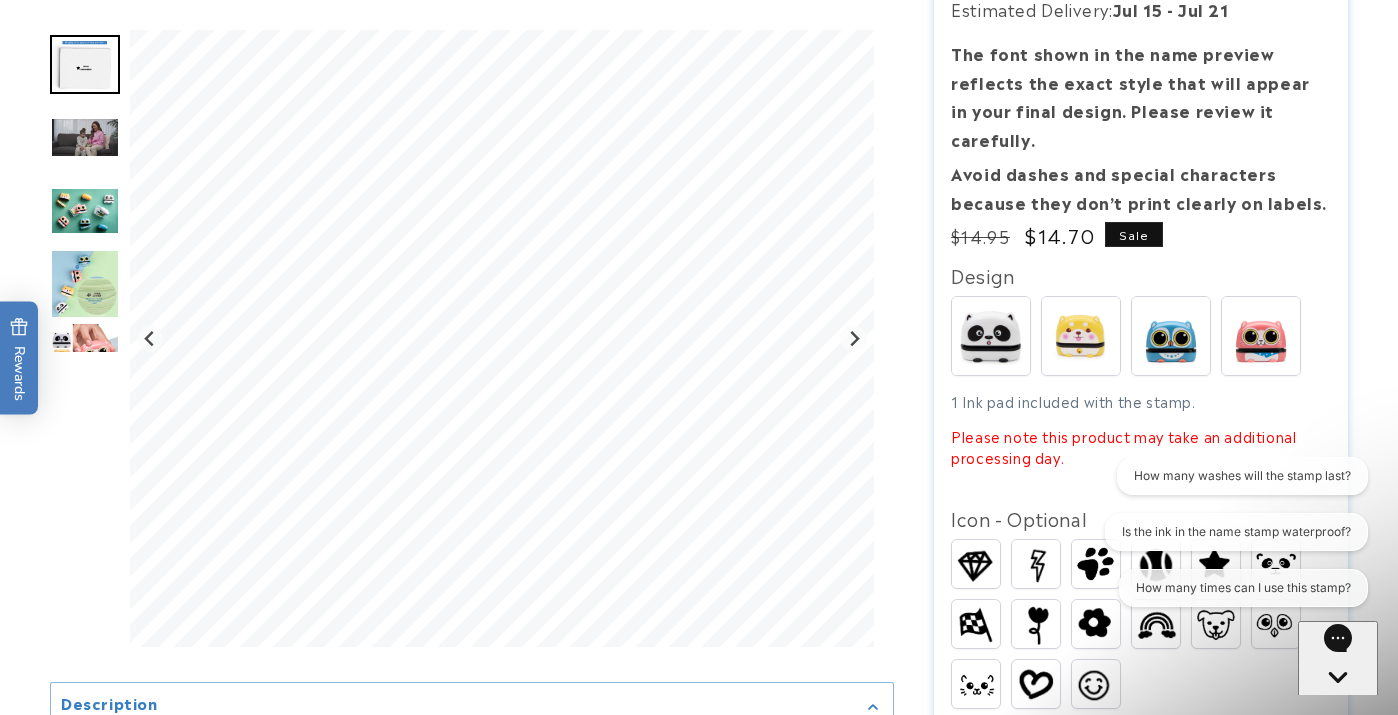 scroll, scrollTop: 0, scrollLeft: 0, axis: both 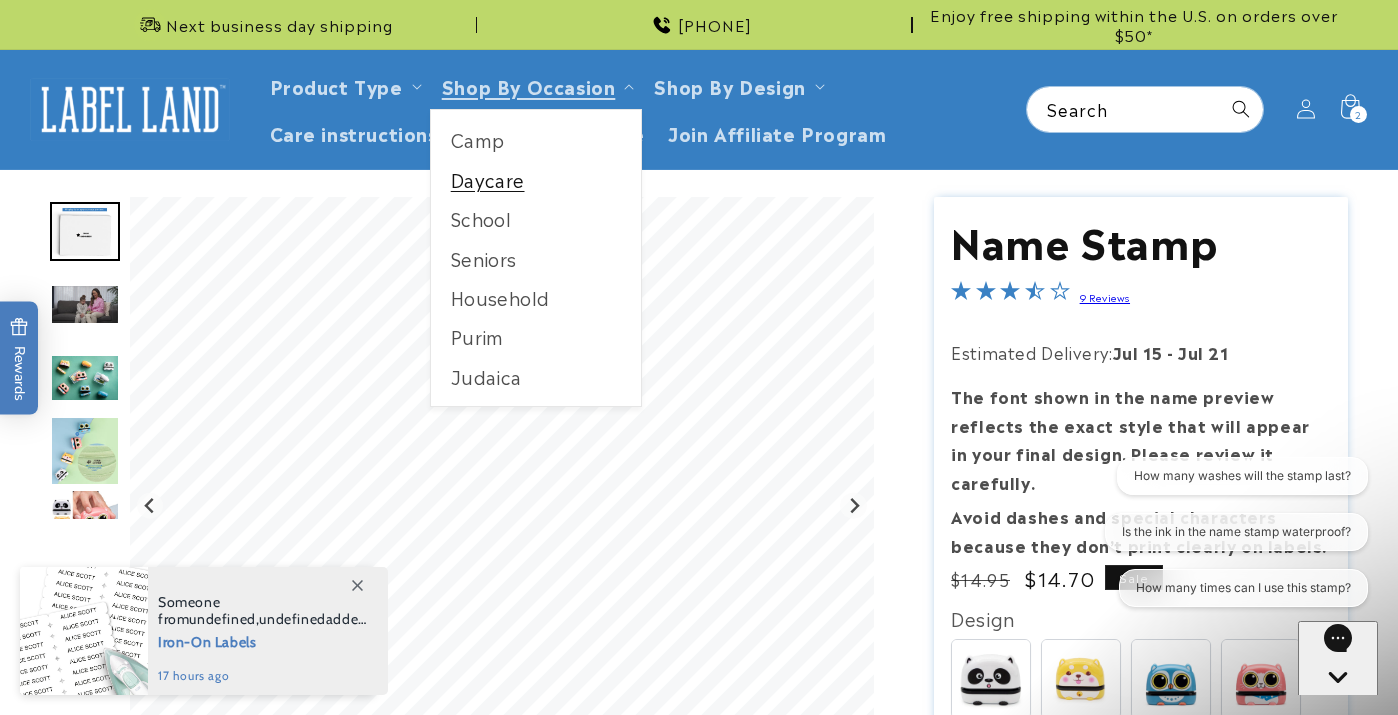 click on "Daycare" at bounding box center [536, 179] 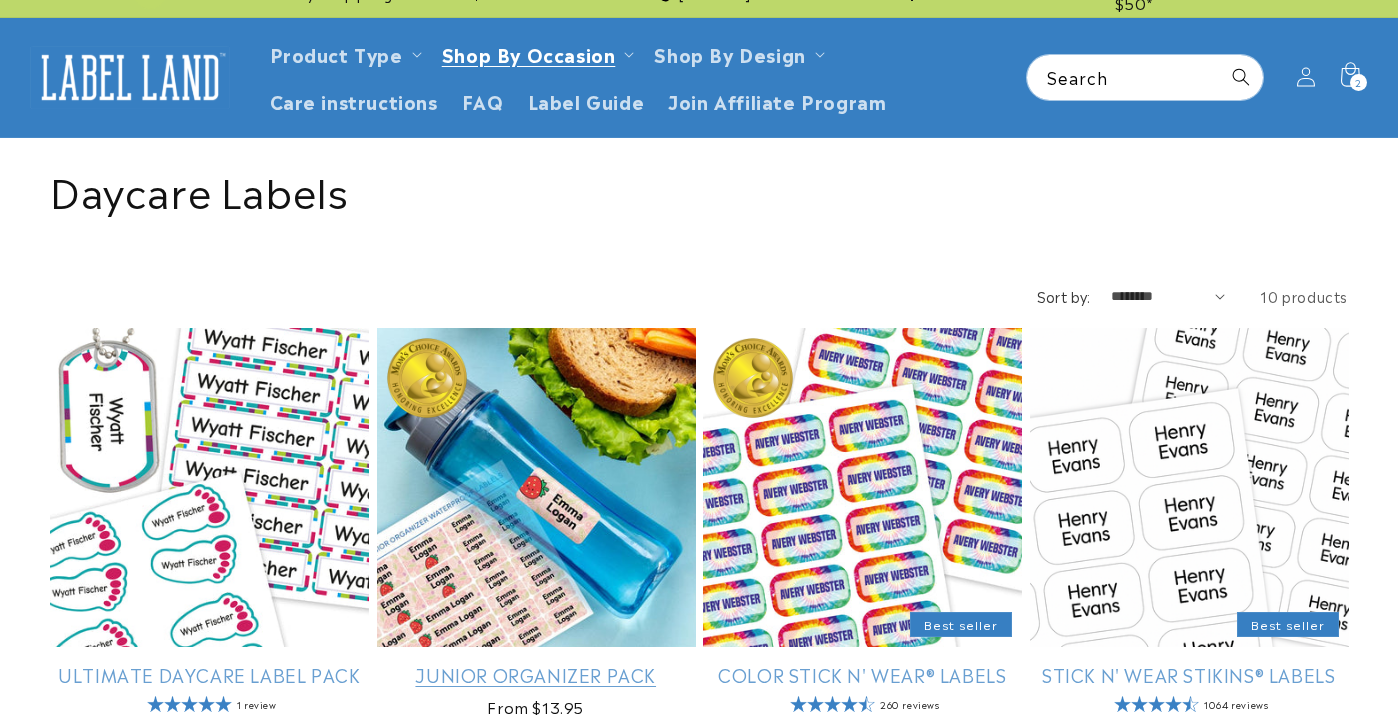 scroll, scrollTop: 90, scrollLeft: 0, axis: vertical 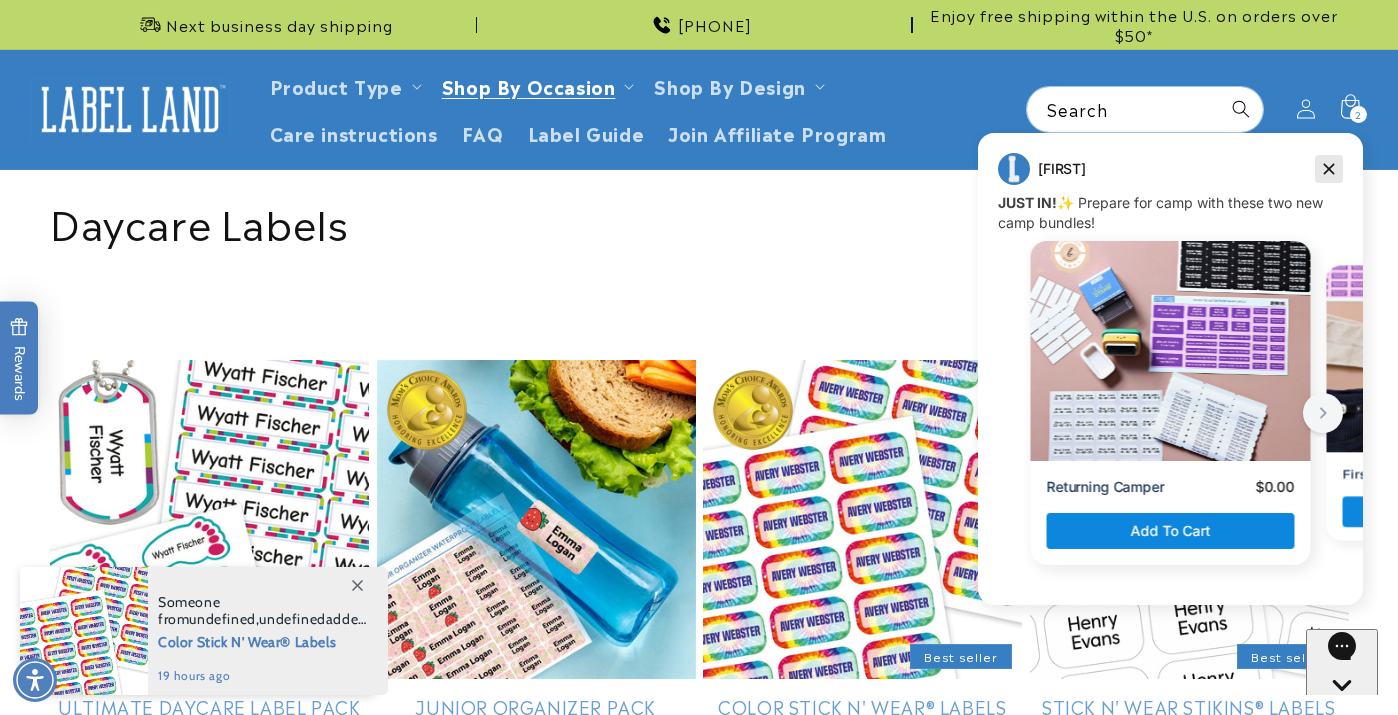 click 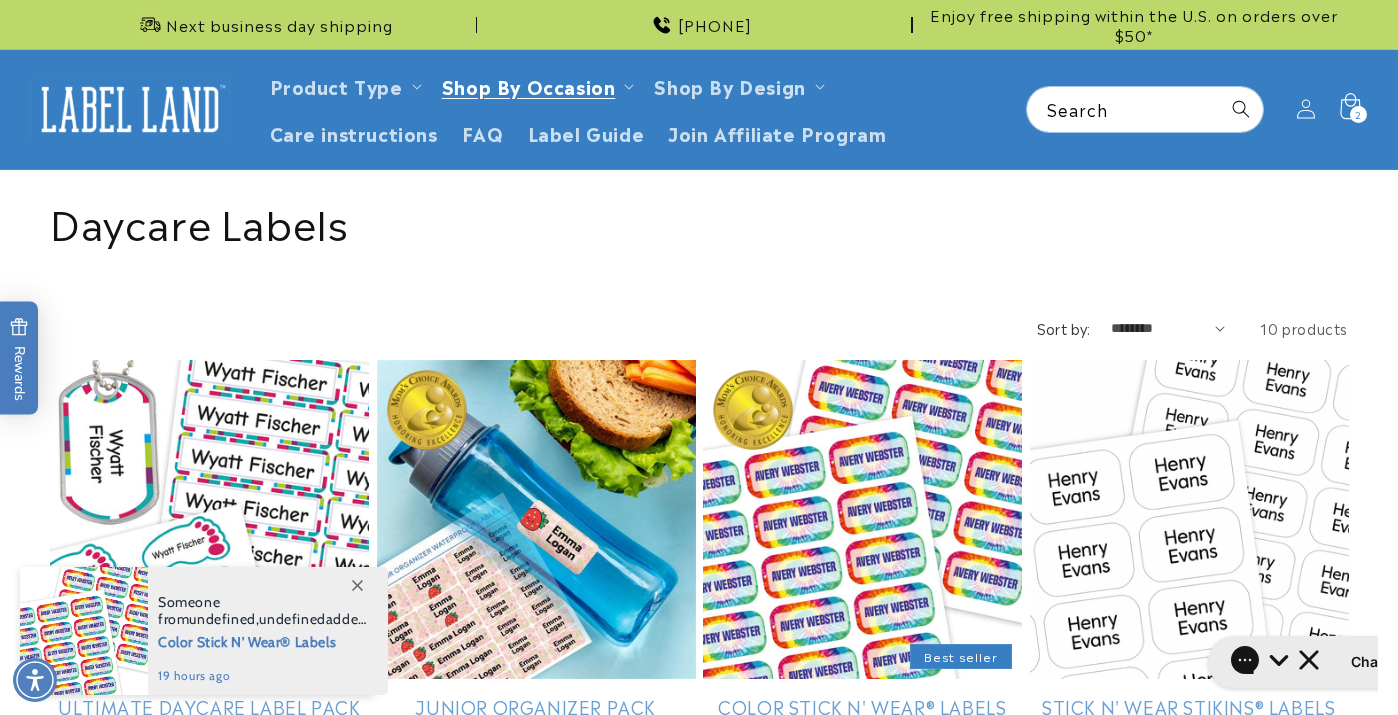 click 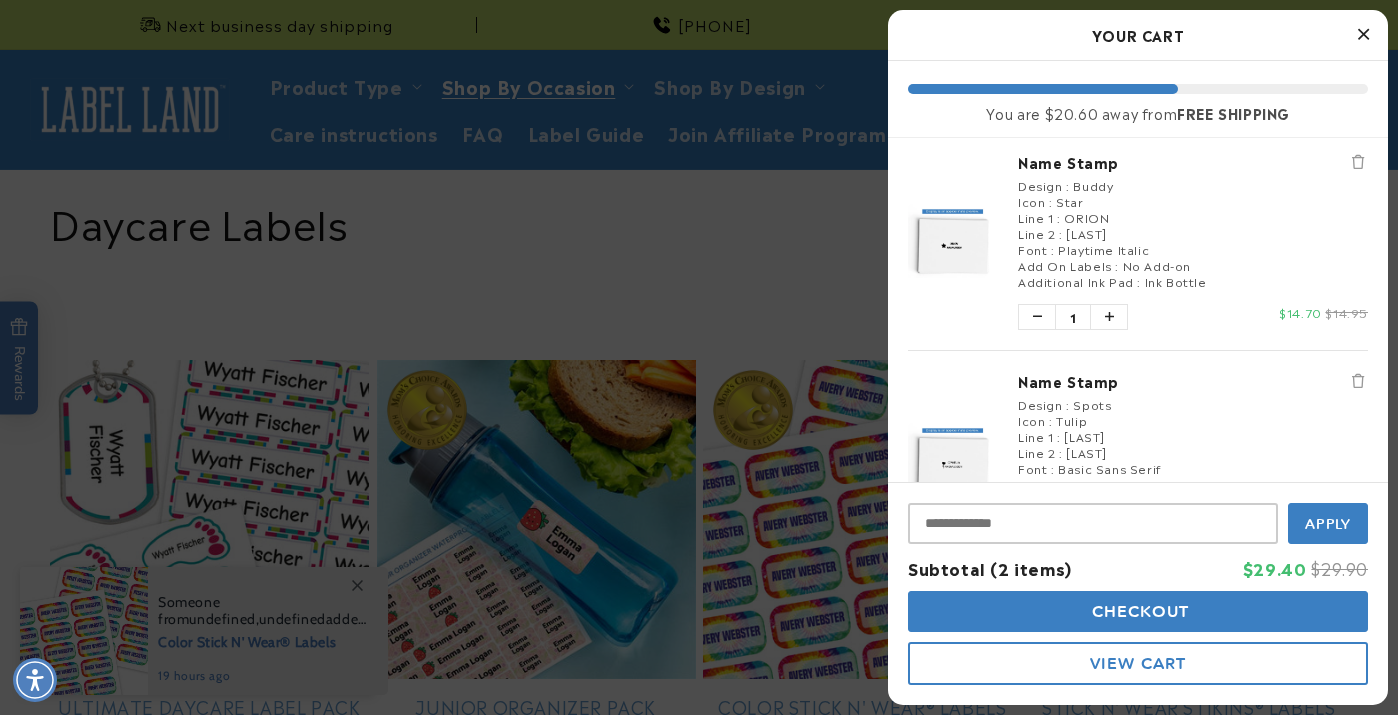 scroll, scrollTop: 8, scrollLeft: 0, axis: vertical 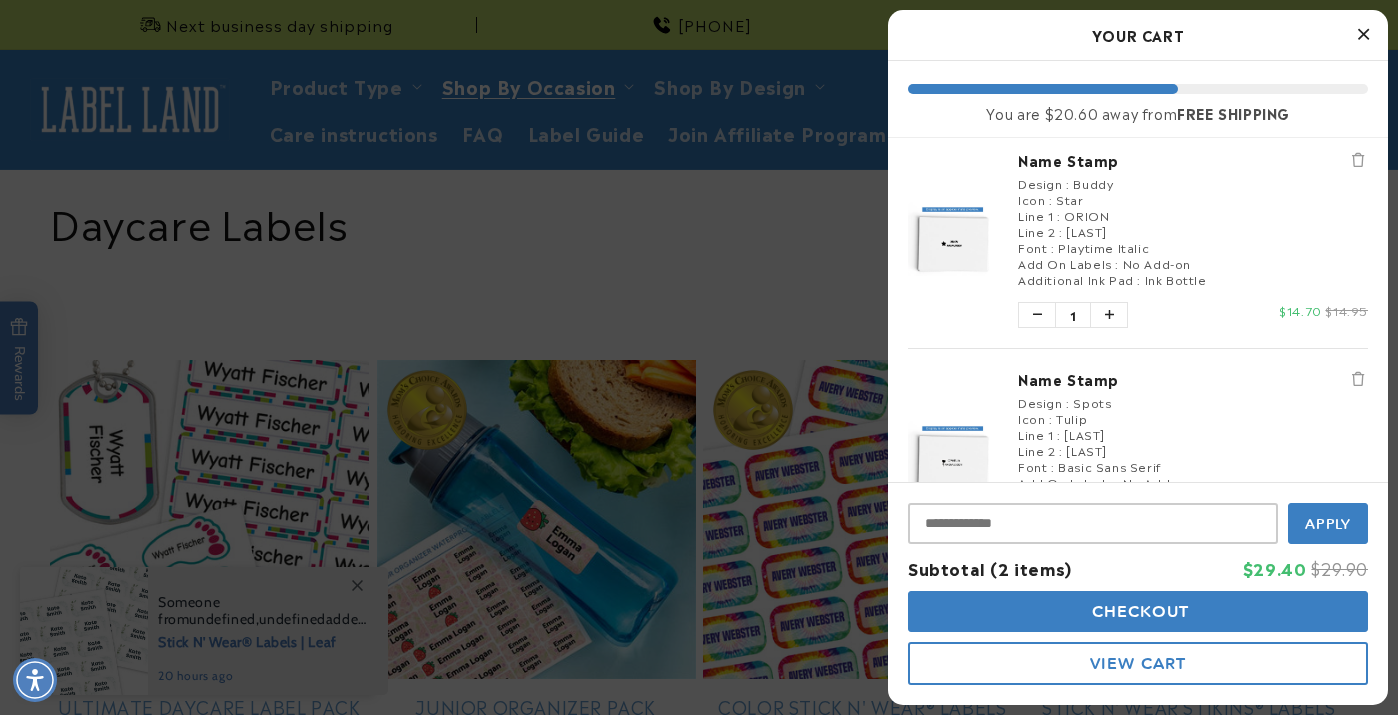 click at bounding box center (699, 357) 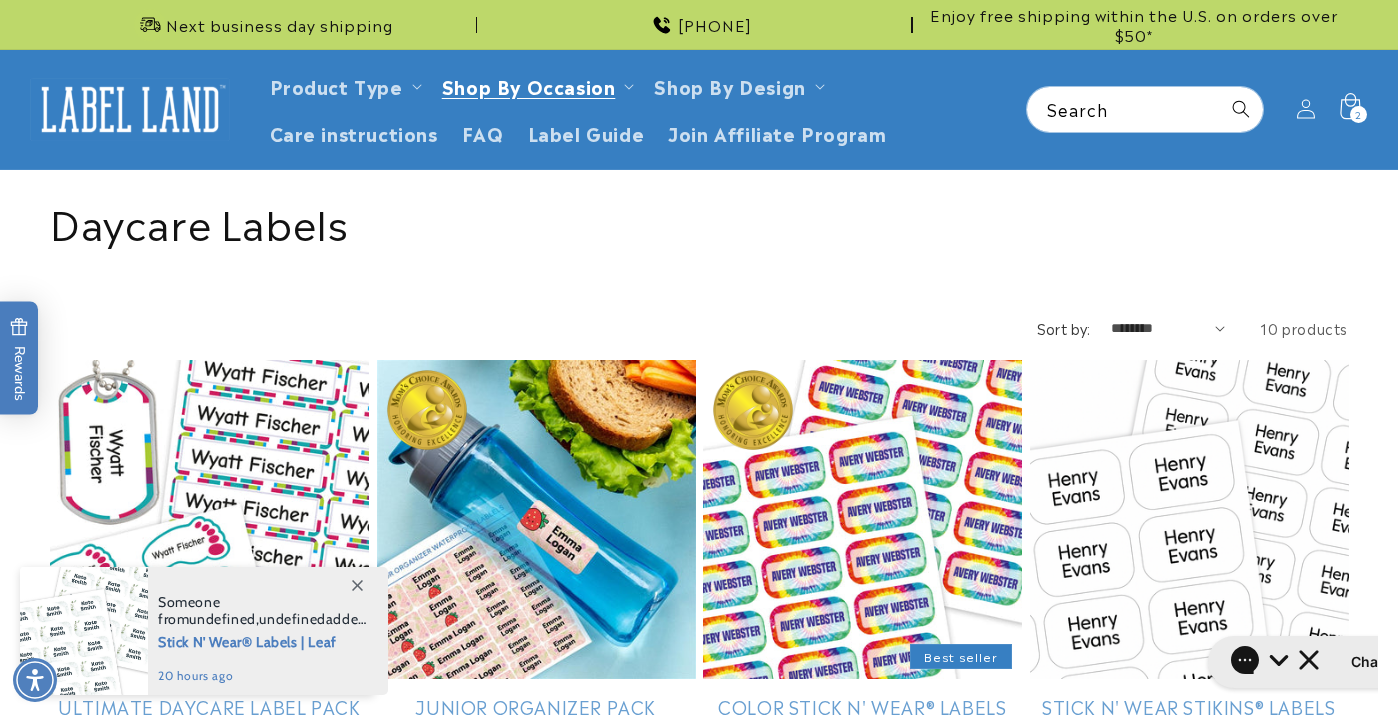 click 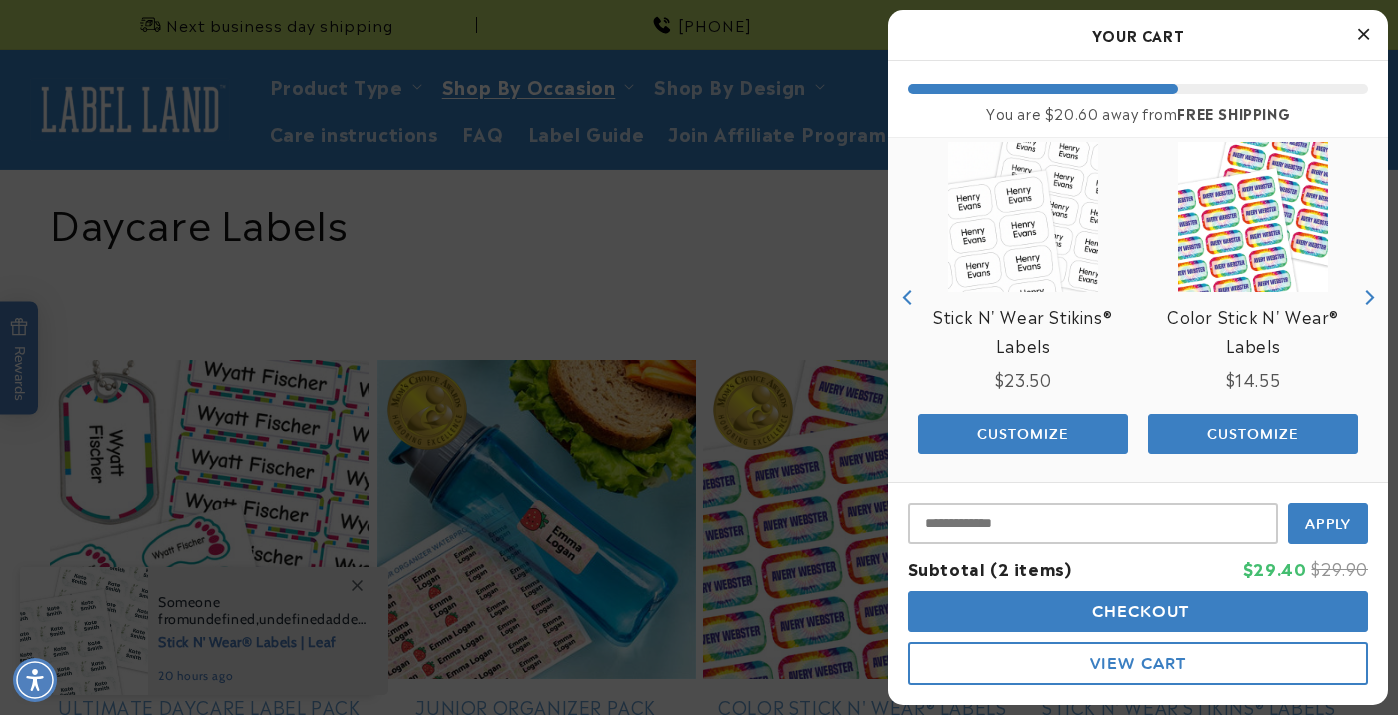 scroll, scrollTop: 532, scrollLeft: 0, axis: vertical 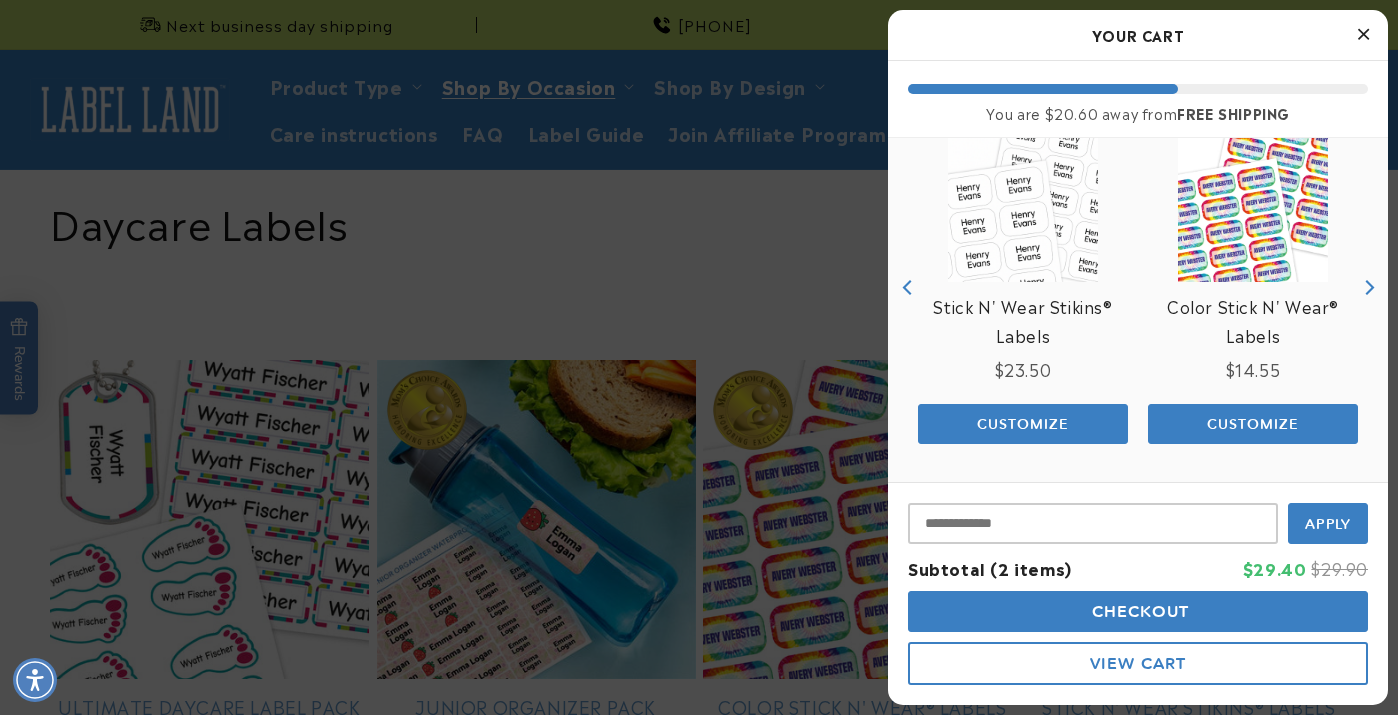 click on "Checkout" at bounding box center (1138, 611) 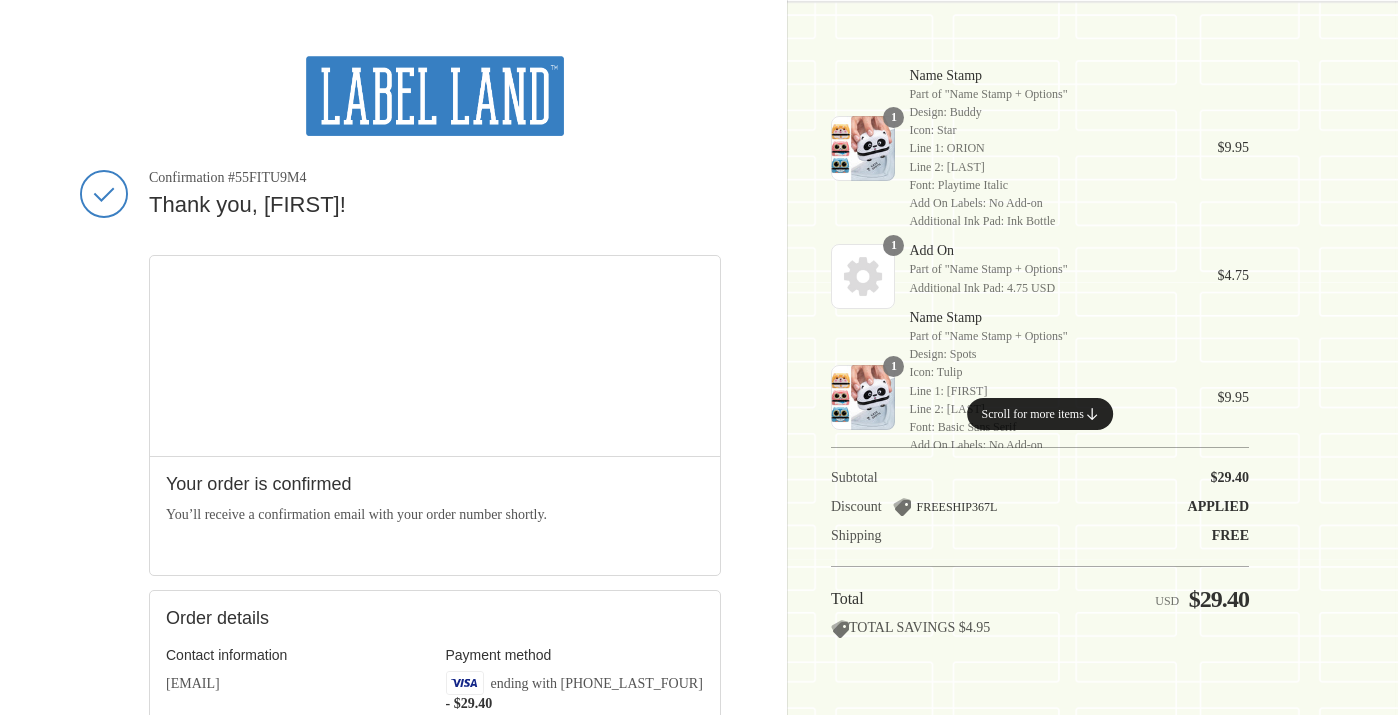 scroll, scrollTop: 0, scrollLeft: 0, axis: both 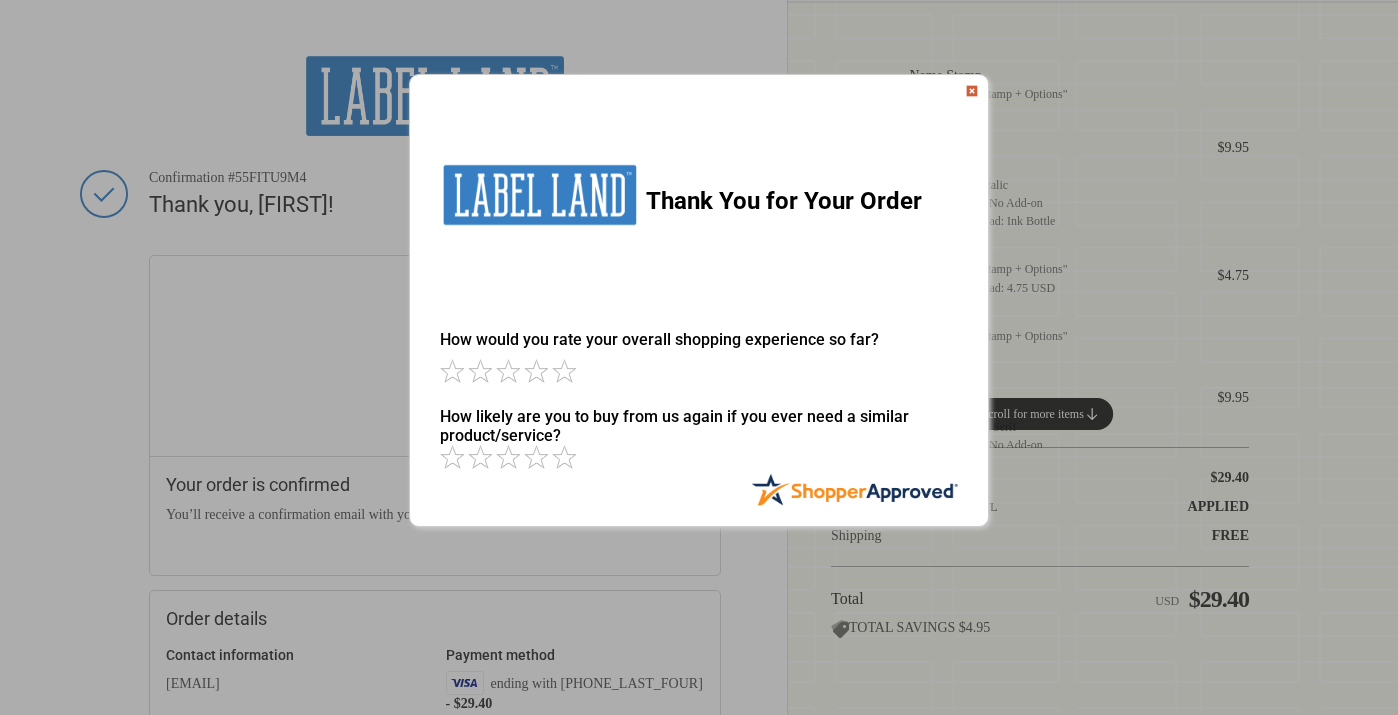 click at bounding box center [972, 91] 